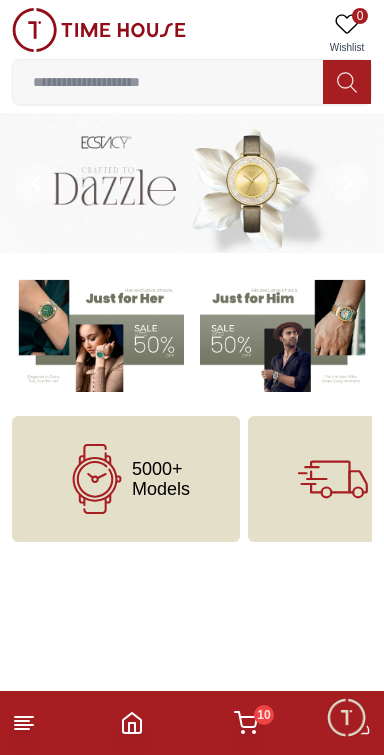 scroll, scrollTop: 0, scrollLeft: 0, axis: both 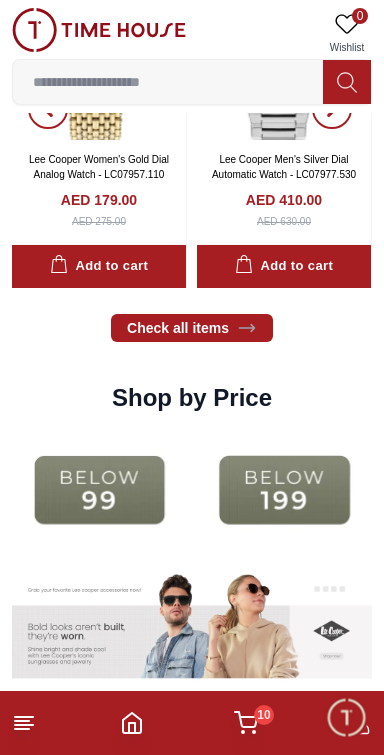 click at bounding box center (99, 490) 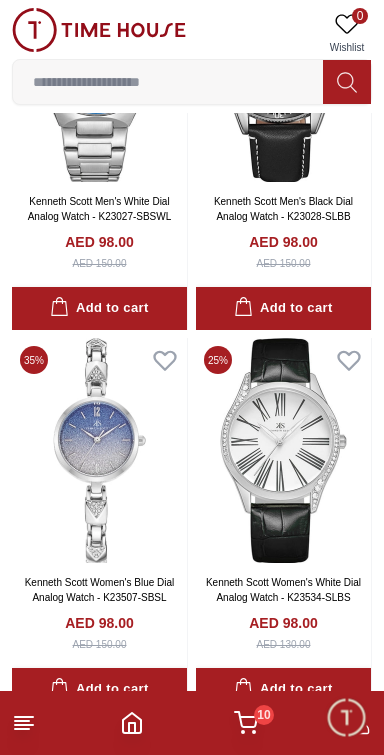 scroll, scrollTop: 1805, scrollLeft: 0, axis: vertical 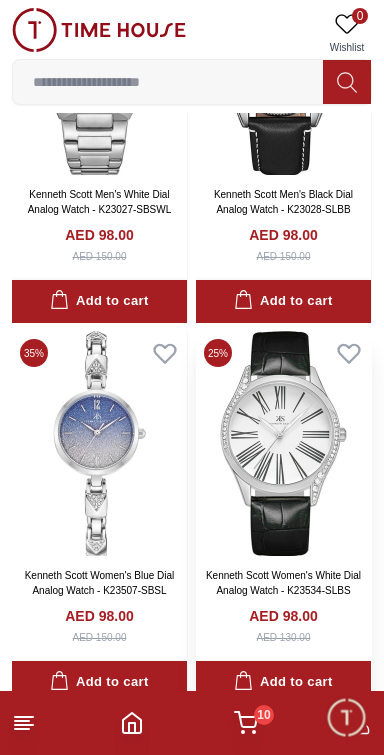 click at bounding box center [283, 443] 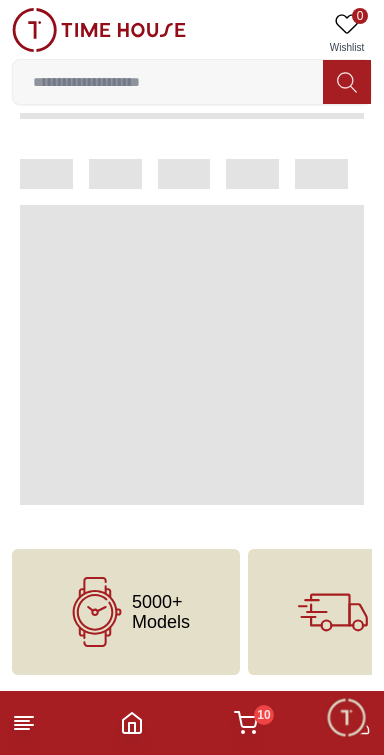 scroll, scrollTop: 0, scrollLeft: 0, axis: both 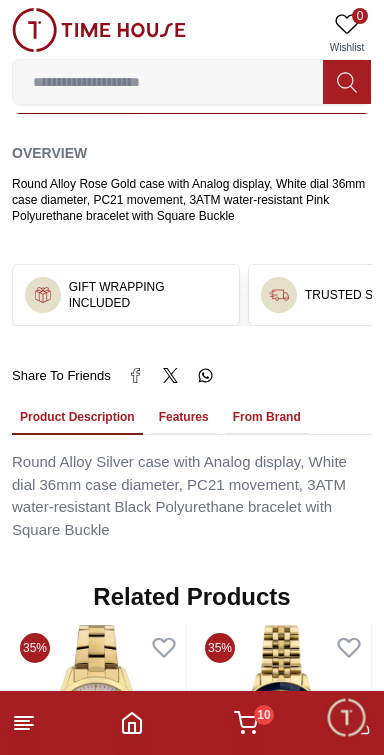 click on "Features" at bounding box center [184, 418] 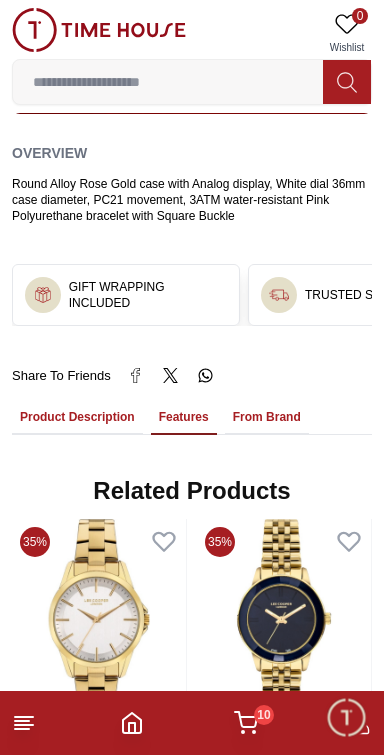 click on "From Brand" at bounding box center [267, 418] 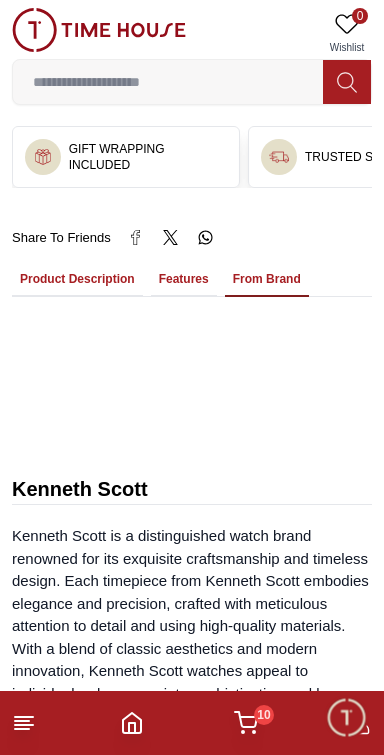 scroll, scrollTop: 1291, scrollLeft: 0, axis: vertical 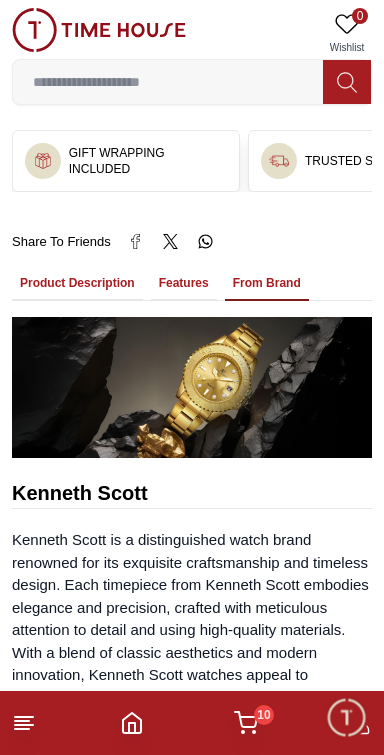 click on "Features" at bounding box center [184, 284] 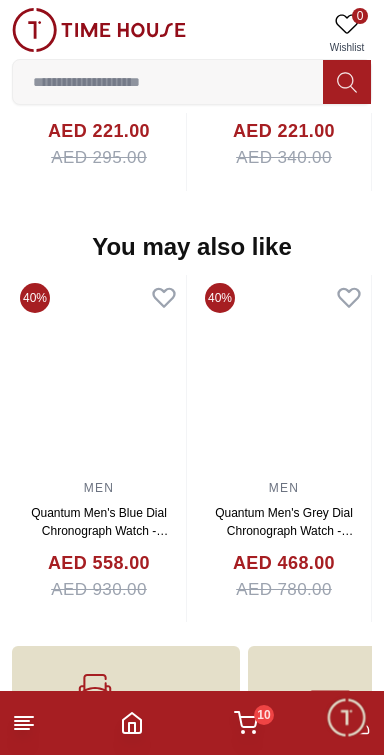 scroll, scrollTop: 1832, scrollLeft: 0, axis: vertical 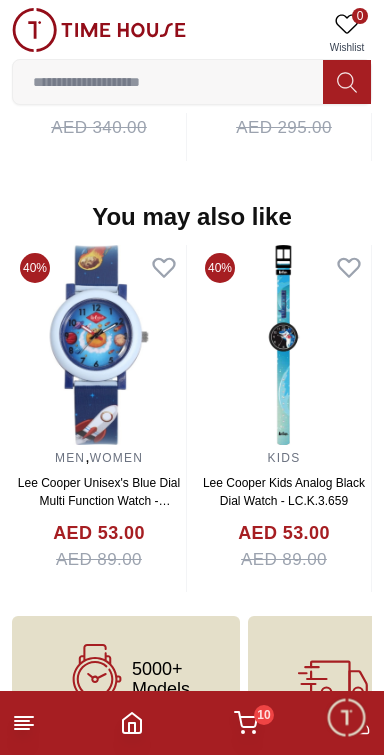 click on "10" at bounding box center [264, 715] 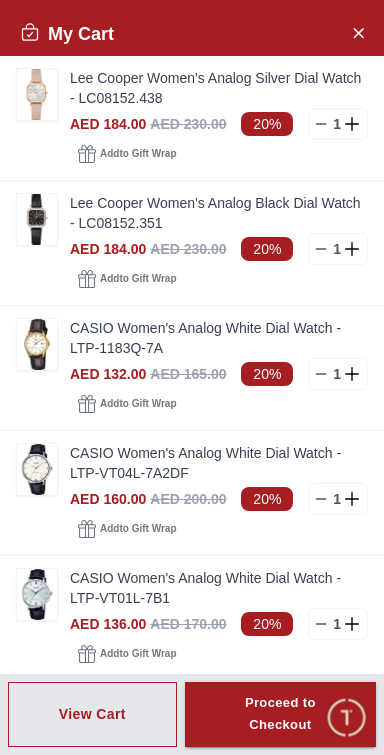 scroll, scrollTop: 1866, scrollLeft: 0, axis: vertical 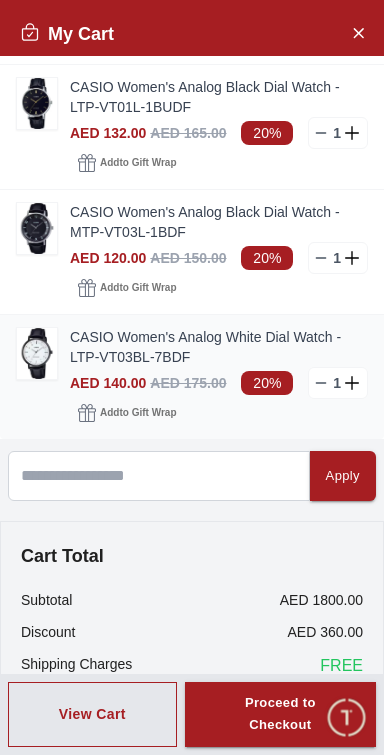 click on "CASIO Women's Analog White Dial Watch - LTP-VT03BL-7BDF" at bounding box center (219, 347) 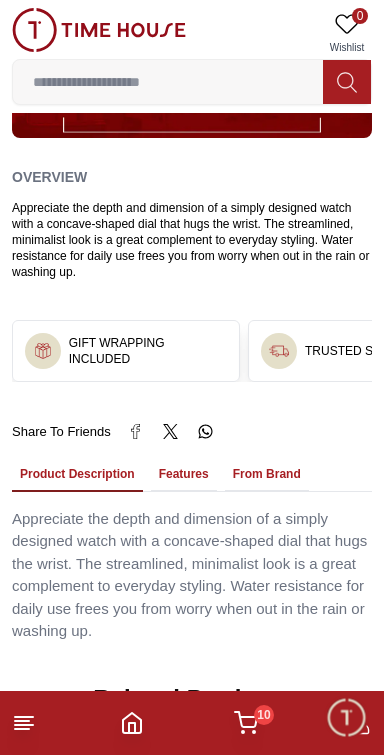 scroll, scrollTop: 1191, scrollLeft: 0, axis: vertical 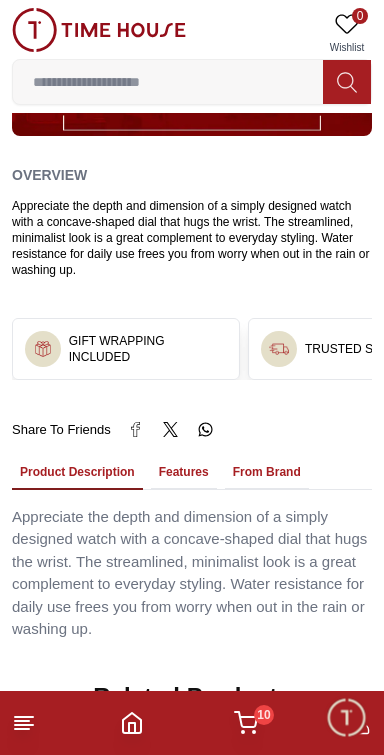 click on "From Brand" at bounding box center [267, 473] 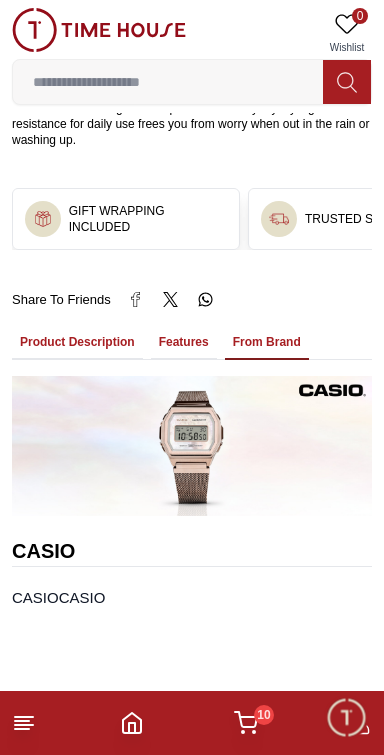 scroll, scrollTop: 1319, scrollLeft: 0, axis: vertical 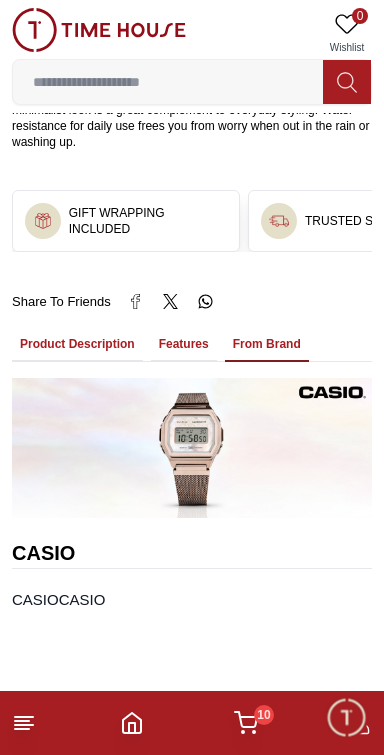 click on "Features" at bounding box center (184, 345) 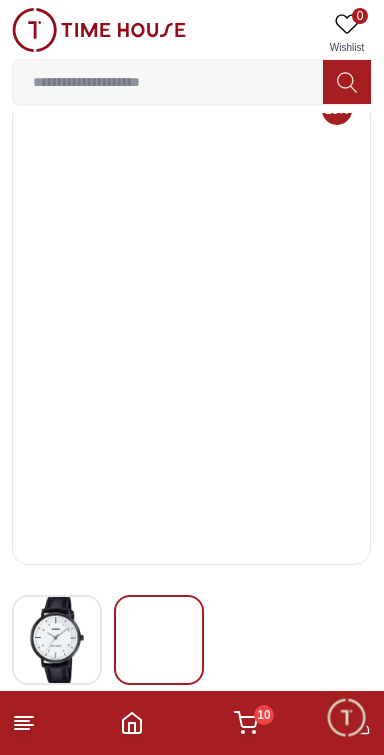 scroll, scrollTop: 0, scrollLeft: 0, axis: both 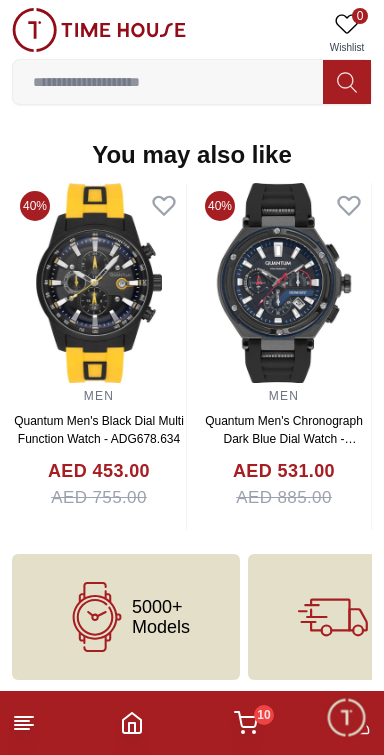 click on "10" at bounding box center (246, 723) 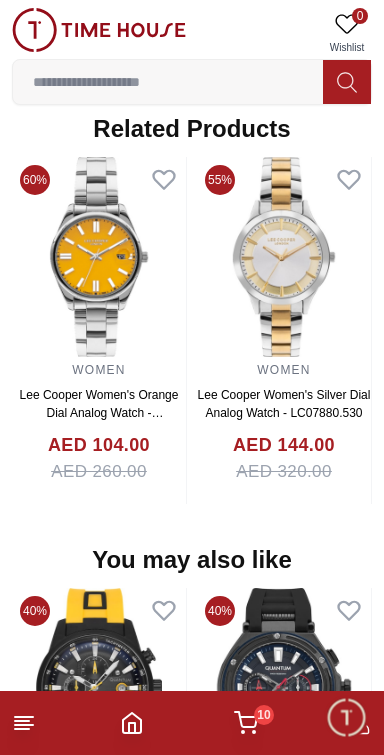 scroll, scrollTop: 1652, scrollLeft: 0, axis: vertical 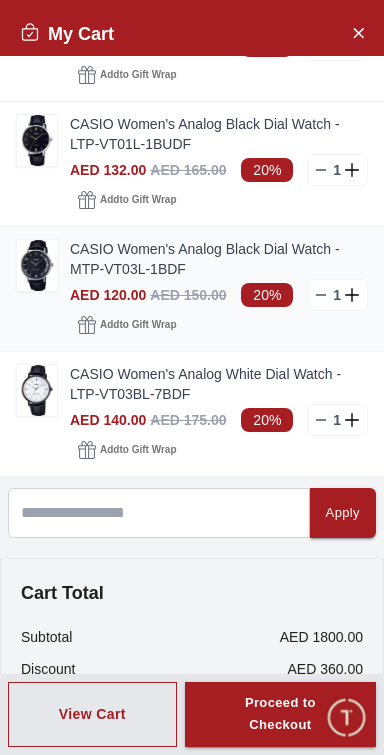 click on "CASIO Women's Analog Black Dial Watch - MTP-VT03L-1BDF" at bounding box center [219, 259] 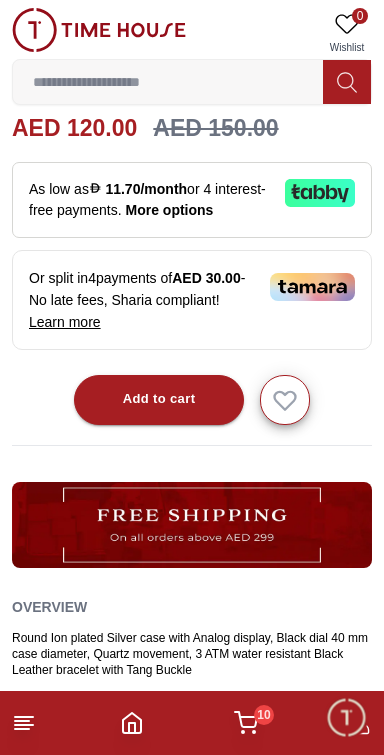 scroll, scrollTop: 756, scrollLeft: 0, axis: vertical 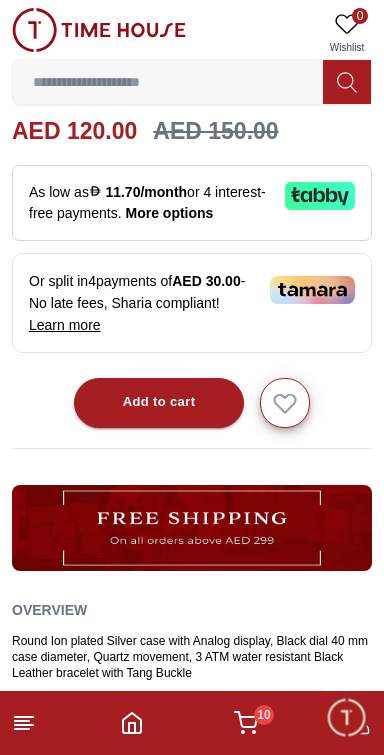 click on "10" at bounding box center [246, 723] 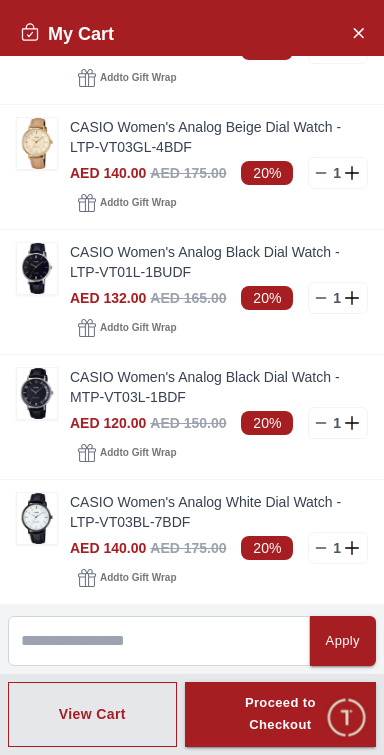 scroll, scrollTop: 712, scrollLeft: 0, axis: vertical 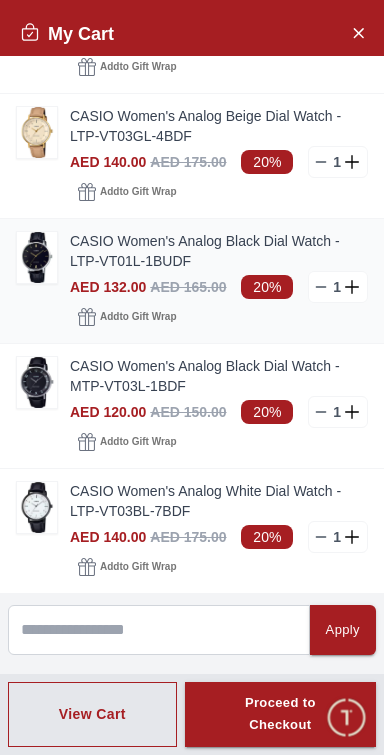 click on "CASIO Women's Analog Black Dial Watch - LTP-VT01L-1BUDF" at bounding box center [219, 251] 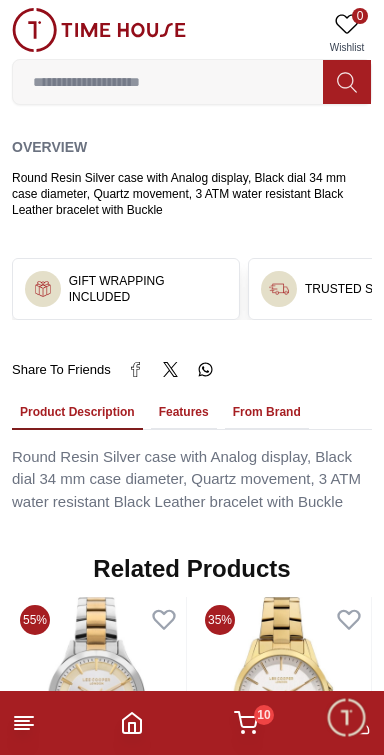 scroll, scrollTop: 1235, scrollLeft: 0, axis: vertical 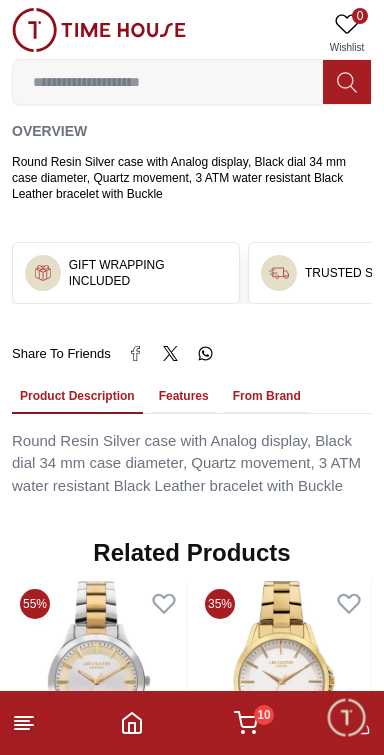 click on "From Brand" at bounding box center [267, 397] 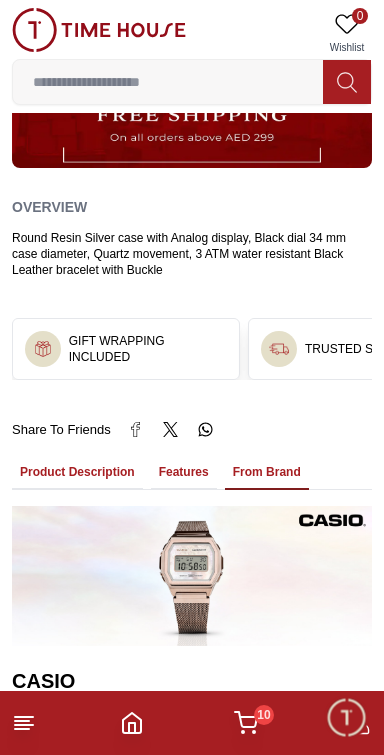 scroll, scrollTop: 1156, scrollLeft: 0, axis: vertical 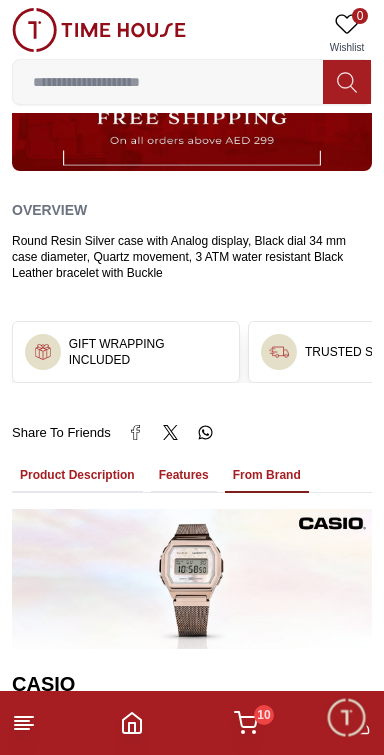 click on "10" at bounding box center (264, 715) 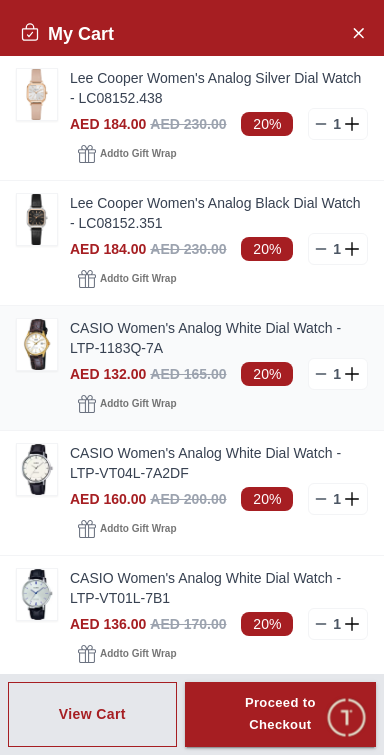 click on "CASIO Women's Analog White Dial Watch - LTP-1183Q-7A" at bounding box center [219, 338] 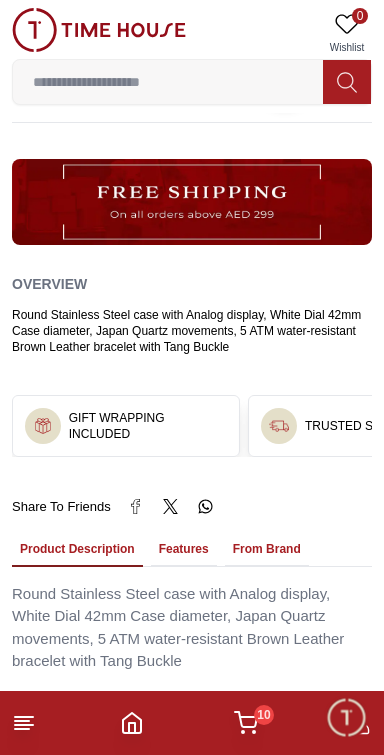 scroll, scrollTop: 1055, scrollLeft: 0, axis: vertical 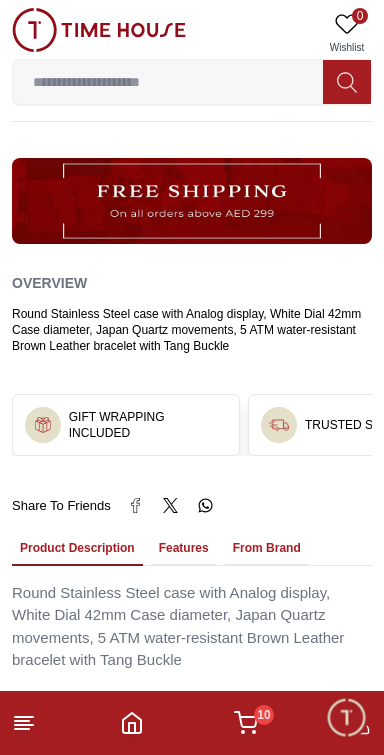 click on "From Brand" at bounding box center (267, 549) 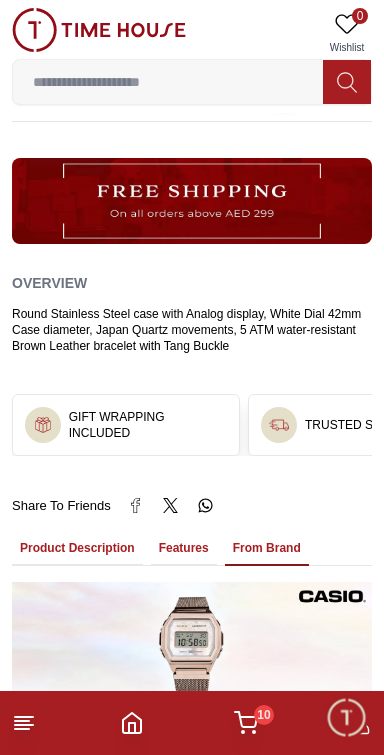 click on "Features" at bounding box center (184, 549) 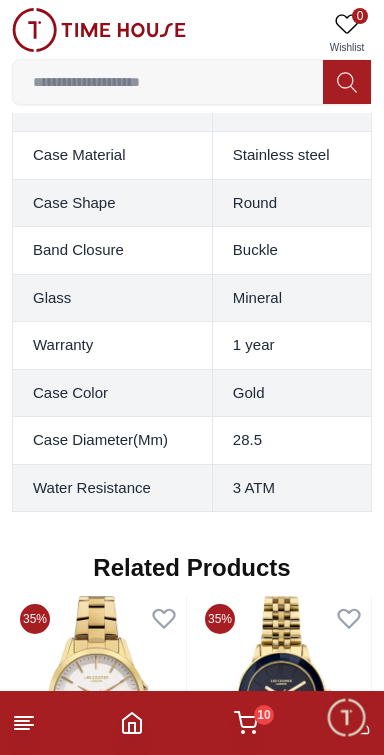 scroll, scrollTop: 2883, scrollLeft: 0, axis: vertical 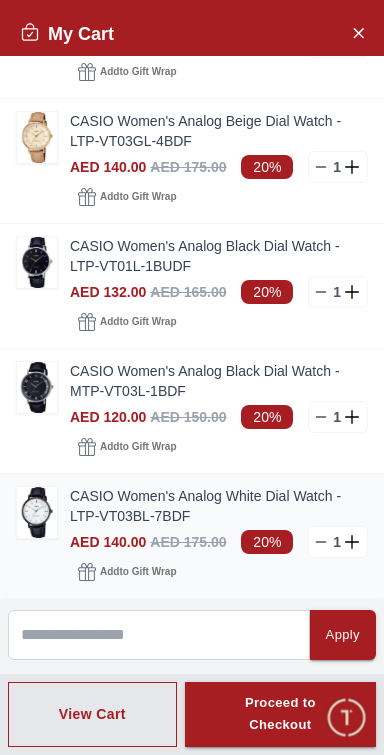 click 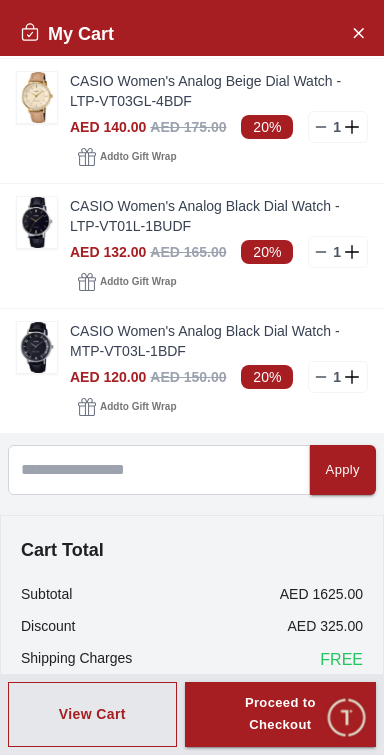 scroll, scrollTop: 739, scrollLeft: 0, axis: vertical 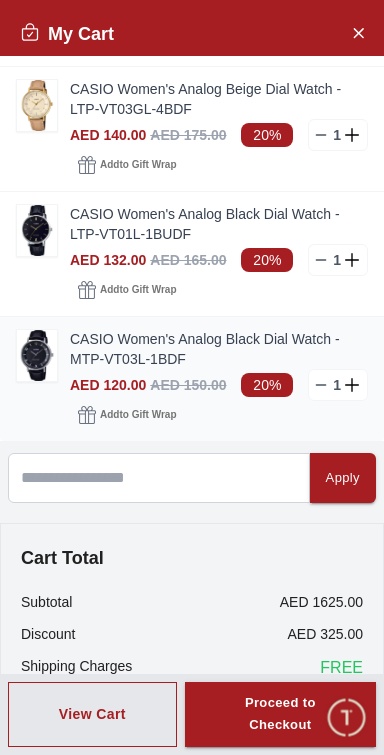 click on "CASIO Women's Analog Black Dial Watch - MTP-VT03L-1BDF" at bounding box center [219, 349] 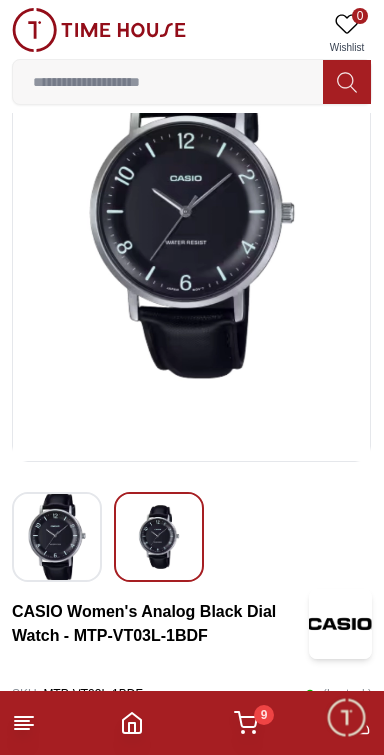 scroll, scrollTop: 168, scrollLeft: 0, axis: vertical 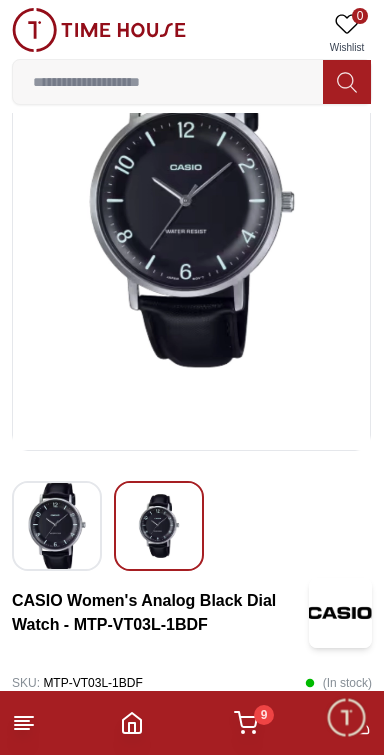 click 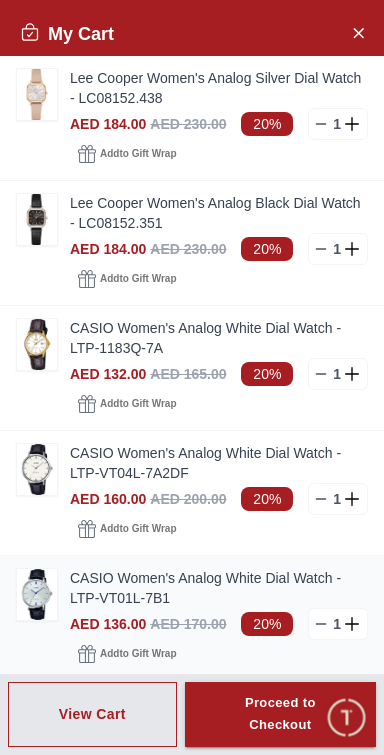 click 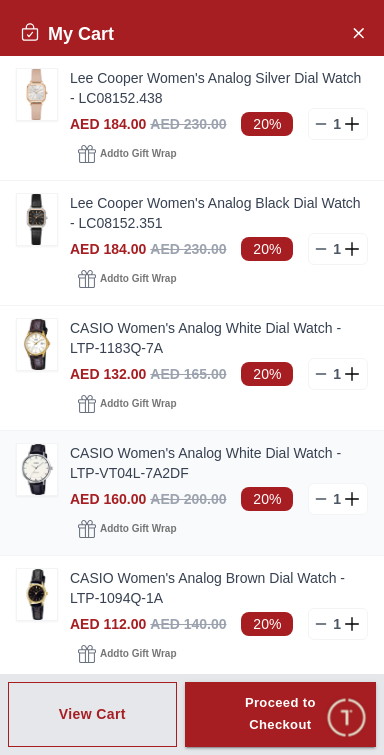 click 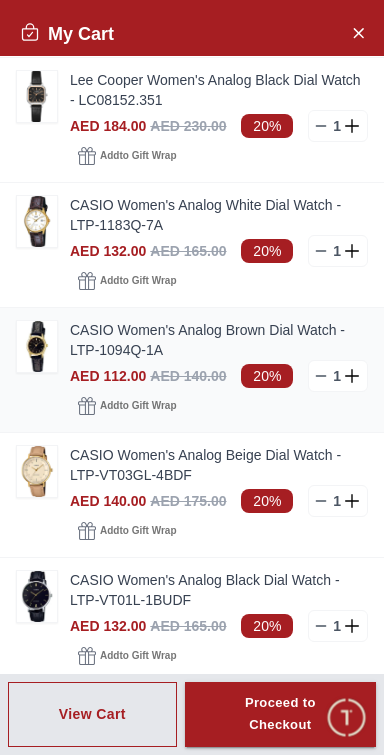 scroll, scrollTop: 132, scrollLeft: 0, axis: vertical 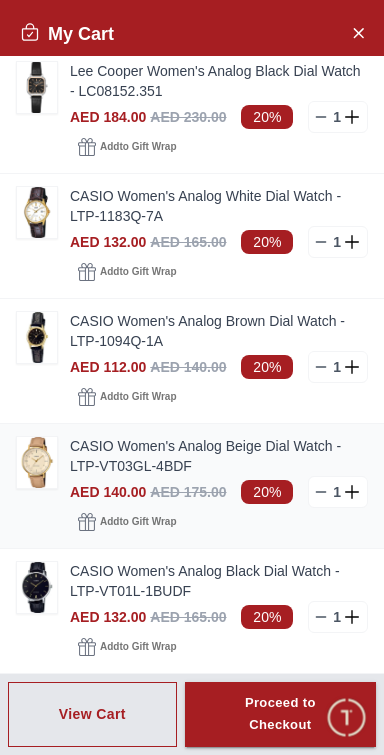 click on "CASIO Women's Analog Beige Dial Watch - LTP-VT03GL-4BDF" at bounding box center [219, 456] 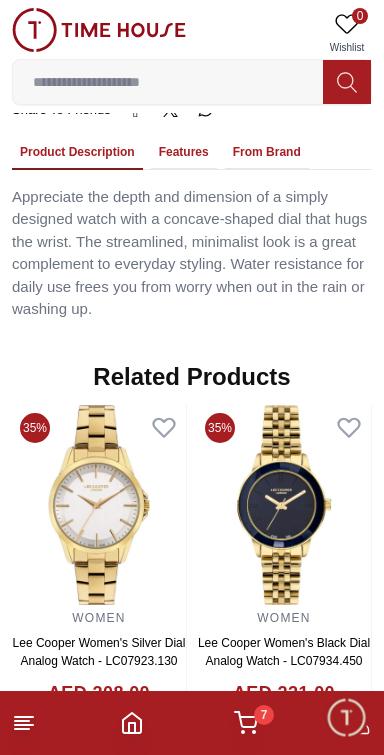 scroll, scrollTop: 1483, scrollLeft: 0, axis: vertical 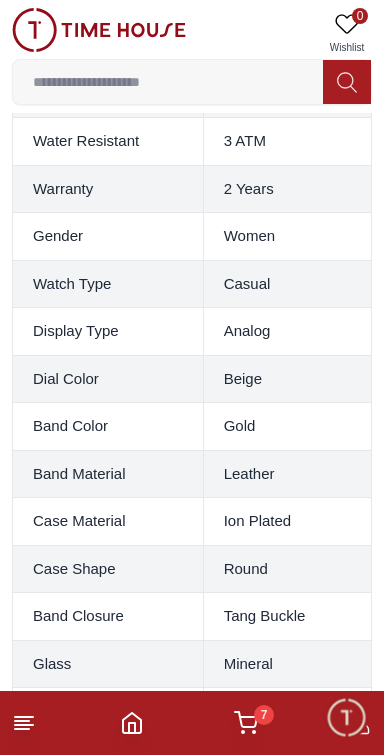 click on "7" at bounding box center (264, 715) 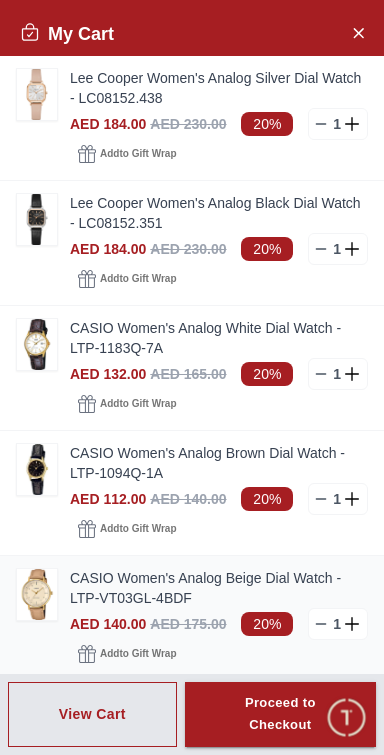click 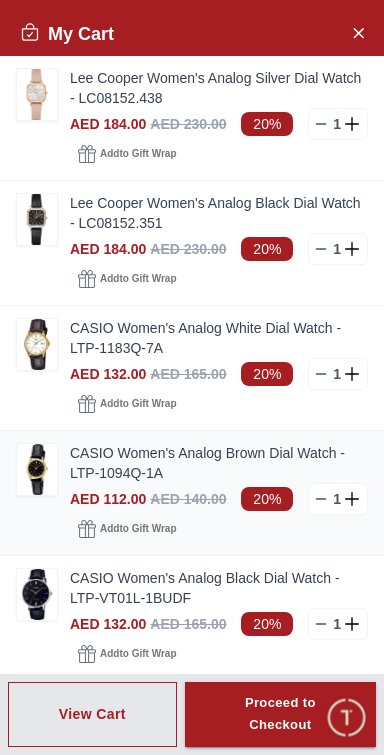 click on "CASIO Women's Analog Brown Dial Watch - LTP-1094Q-1A" at bounding box center (219, 463) 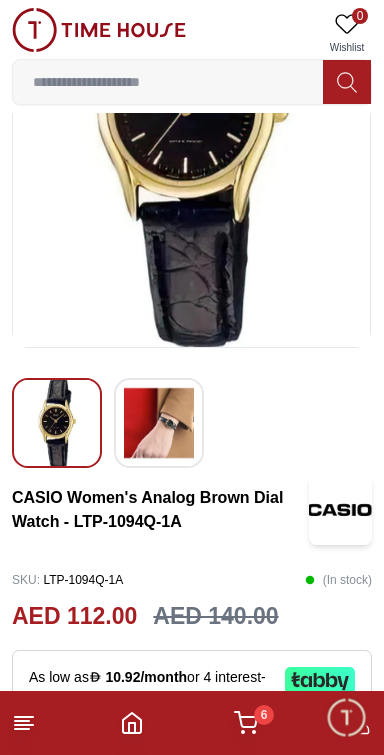 scroll, scrollTop: 246, scrollLeft: 0, axis: vertical 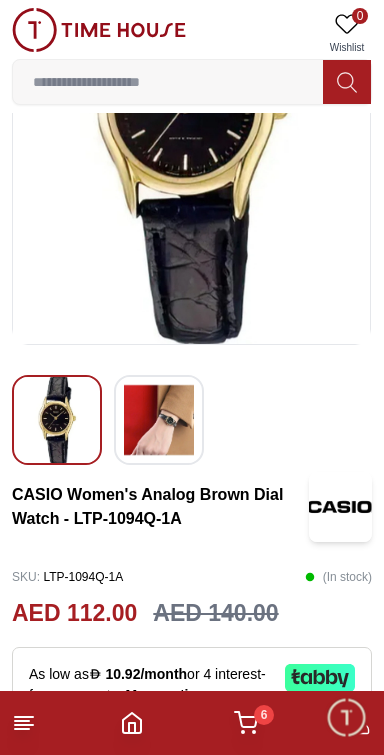 click at bounding box center [159, 420] 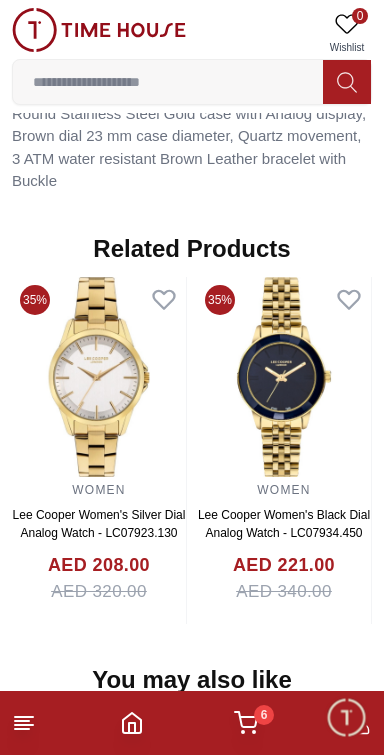 scroll, scrollTop: 1497, scrollLeft: 0, axis: vertical 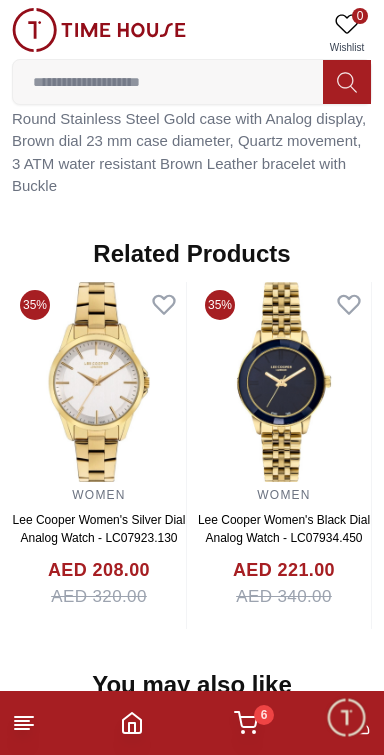 click on "6" at bounding box center (246, 723) 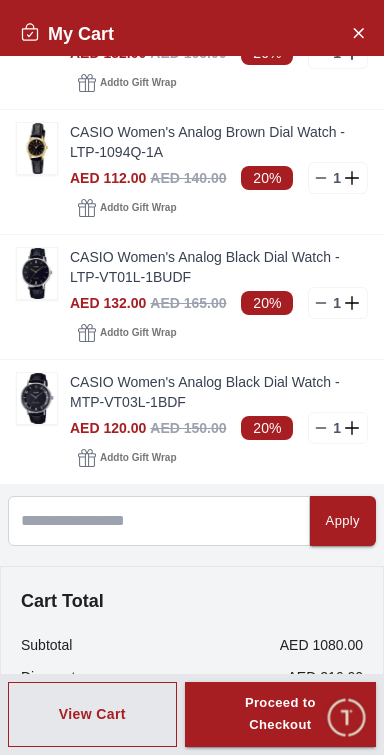 scroll, scrollTop: 407, scrollLeft: 0, axis: vertical 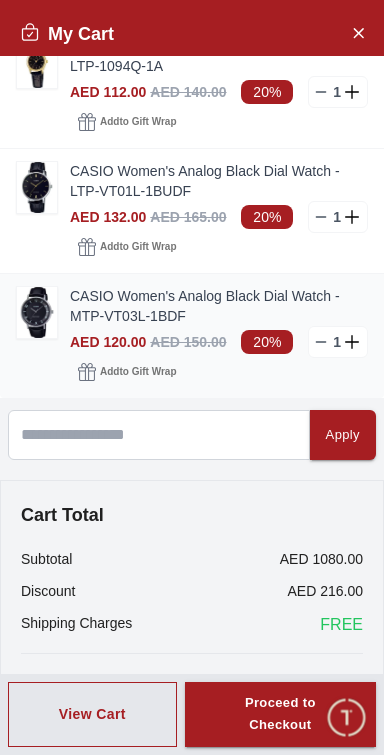 click 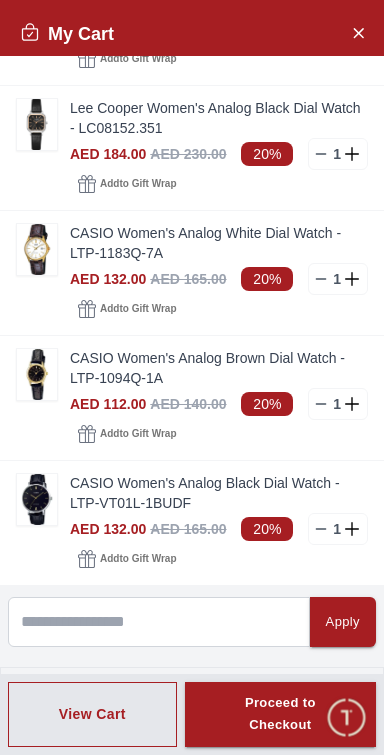 scroll, scrollTop: 0, scrollLeft: 0, axis: both 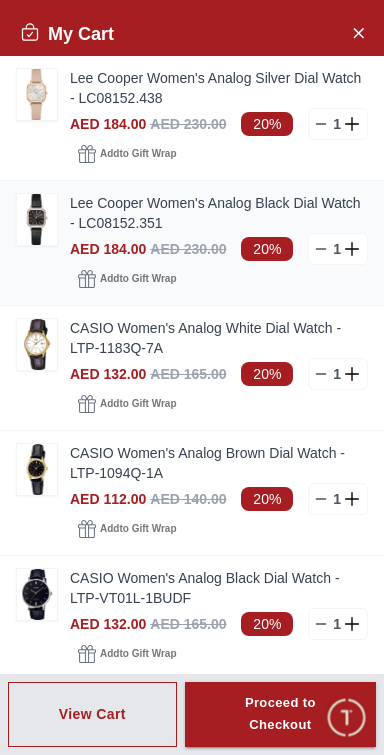 click 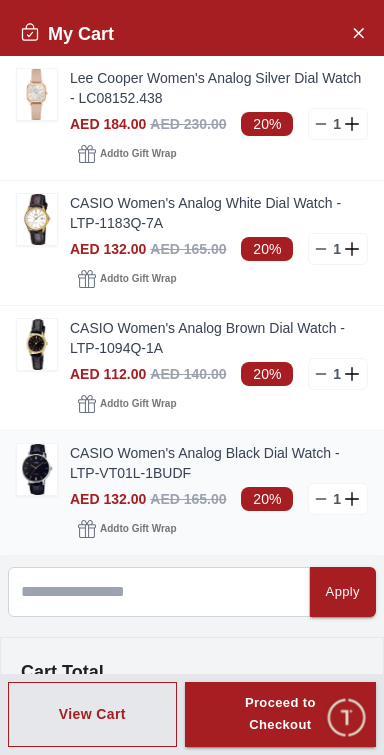 click on "CASIO Women's Analog Black Dial Watch - LTP-VT01L-1BUDF" at bounding box center (219, 463) 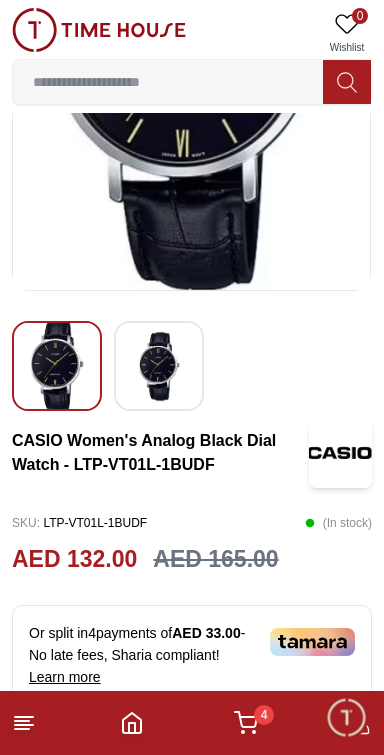 scroll, scrollTop: 306, scrollLeft: 0, axis: vertical 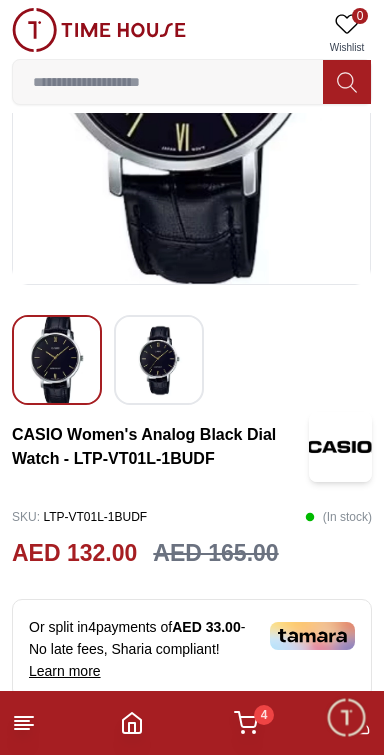 click on "4" at bounding box center (264, 715) 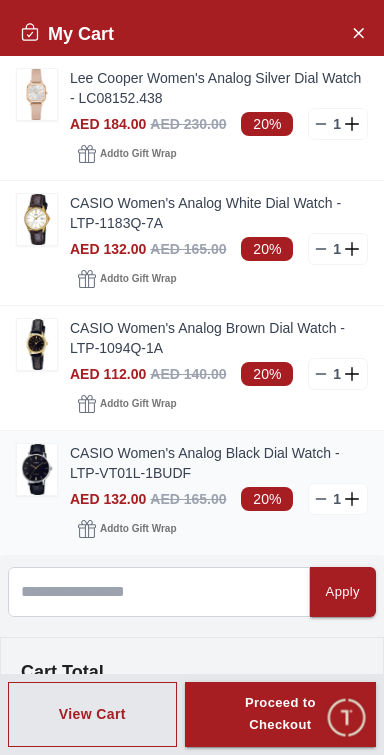 click 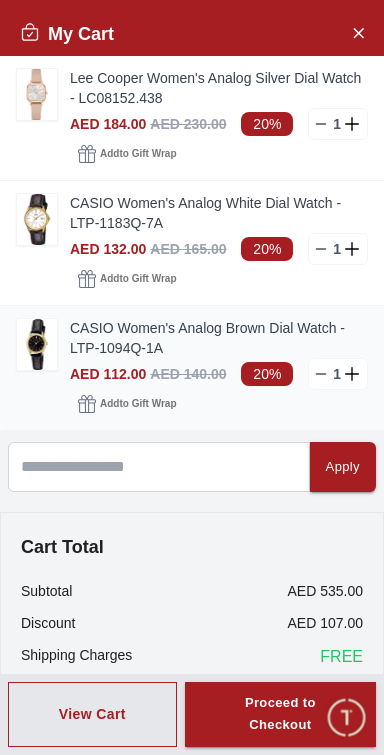 click on "CASIO Women's Analog Brown Dial Watch - LTP-1094Q-1A" at bounding box center (219, 338) 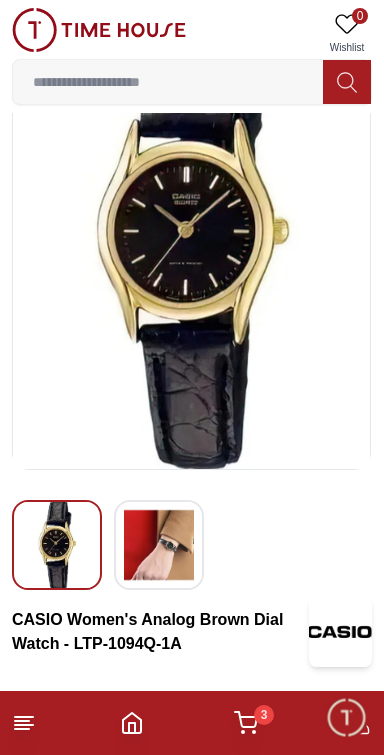 scroll, scrollTop: 124, scrollLeft: 0, axis: vertical 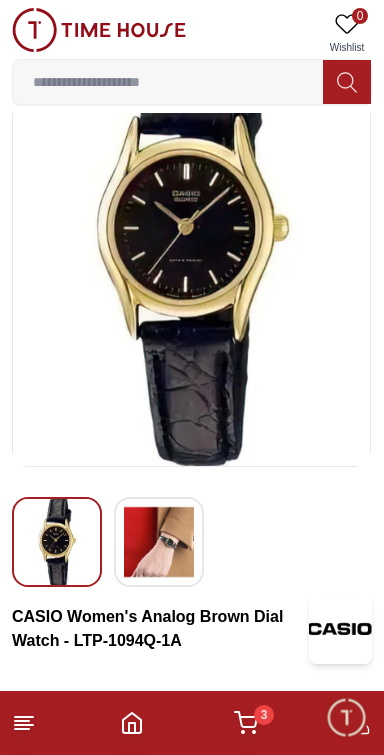 click on "3" at bounding box center [264, 715] 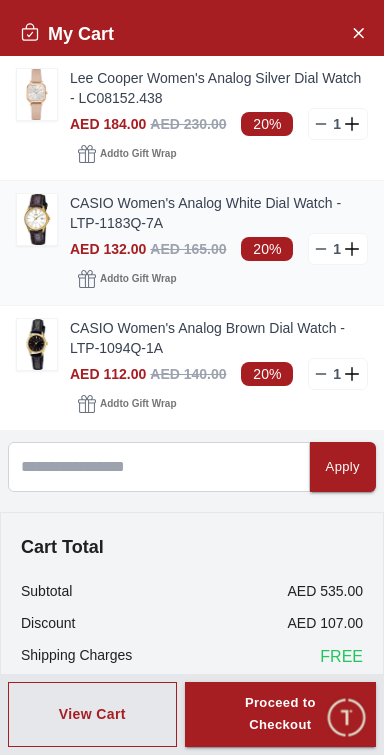 click on "CASIO Women's Analog White Dial Watch - LTP-1183Q-7A" at bounding box center [219, 213] 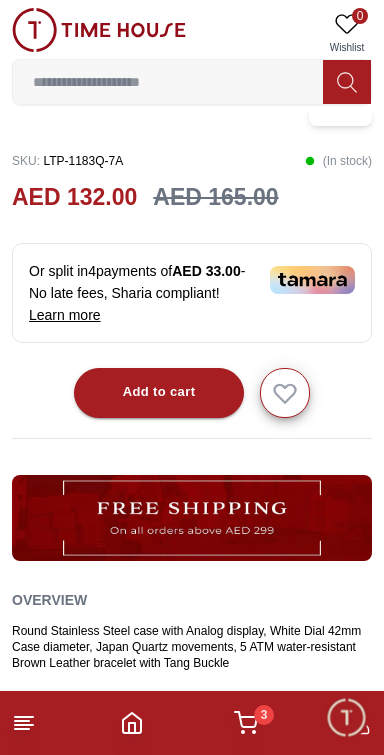 scroll, scrollTop: 643, scrollLeft: 0, axis: vertical 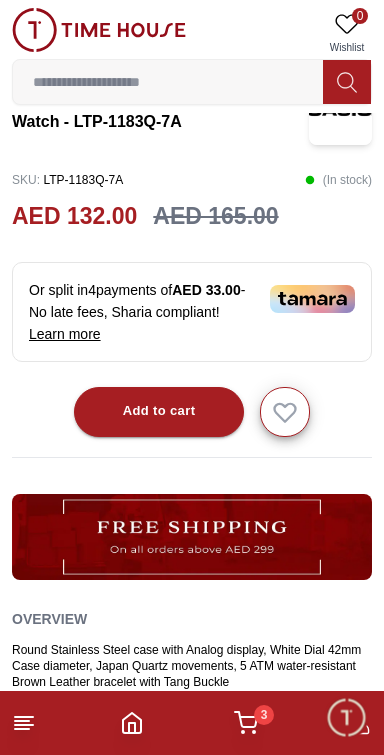 click 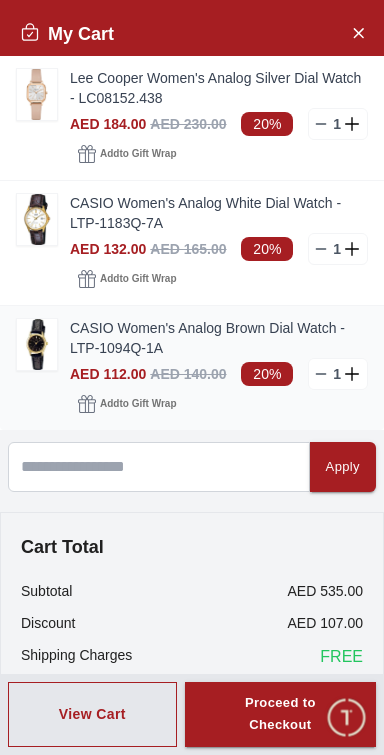 click 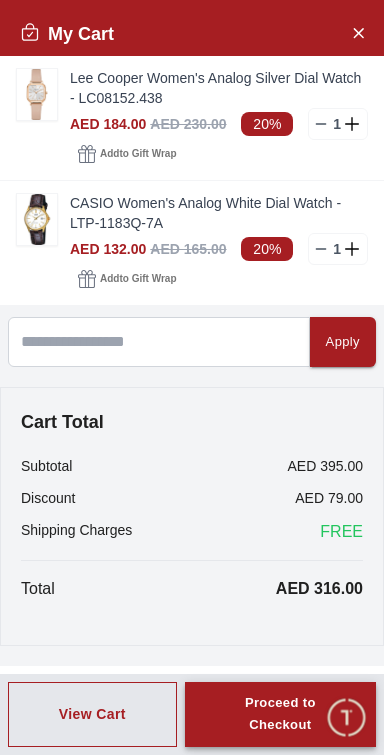 click on "Proceed to Checkout" at bounding box center (280, 715) 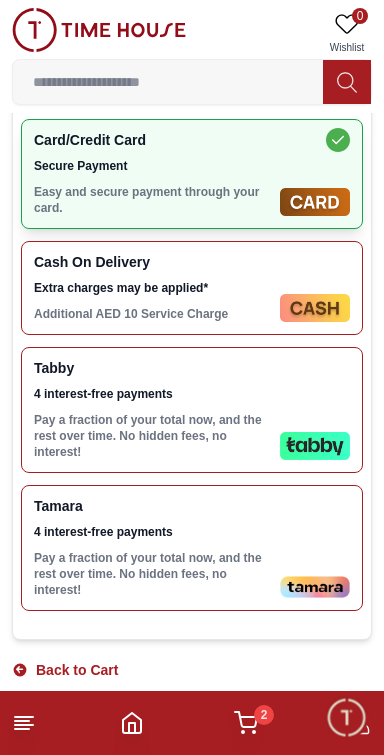 scroll, scrollTop: 0, scrollLeft: 0, axis: both 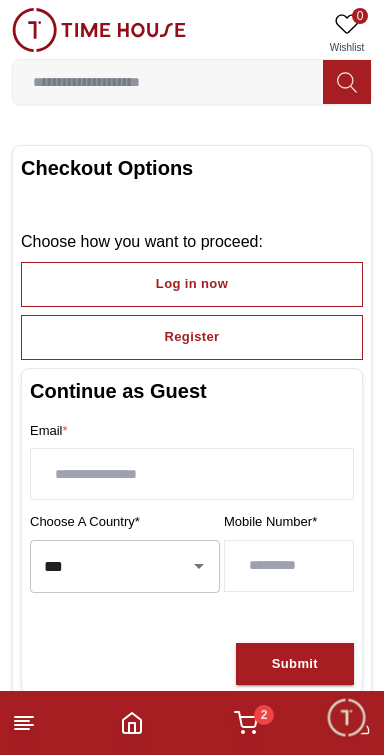 click at bounding box center (289, 566) 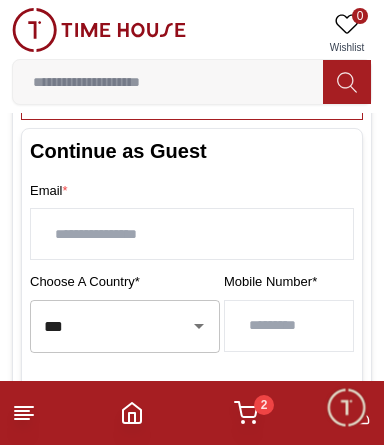 scroll, scrollTop: 229, scrollLeft: 0, axis: vertical 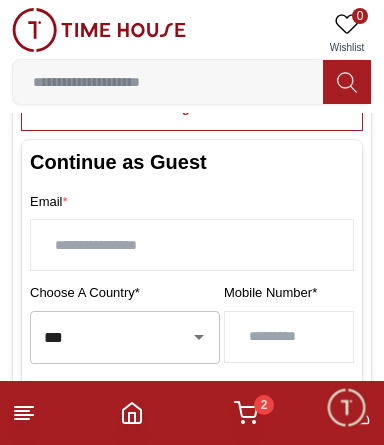 type on "*********" 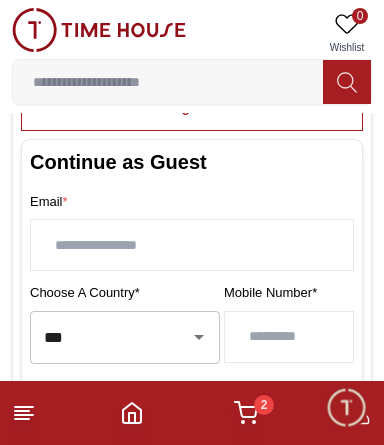 click at bounding box center [192, 245] 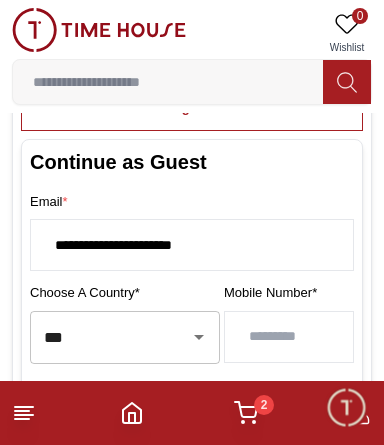 click on "**********" at bounding box center (192, 245) 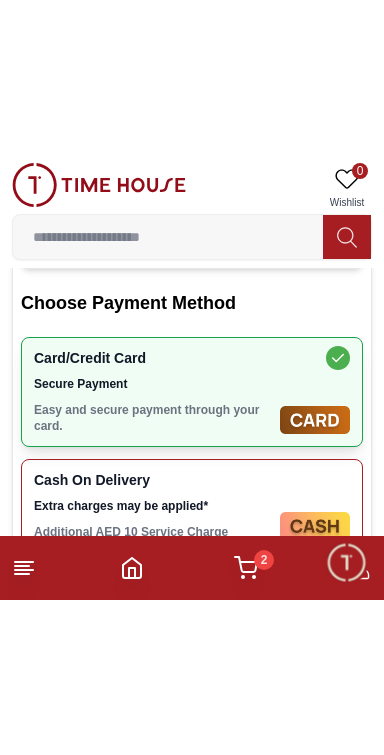 scroll, scrollTop: 580, scrollLeft: 0, axis: vertical 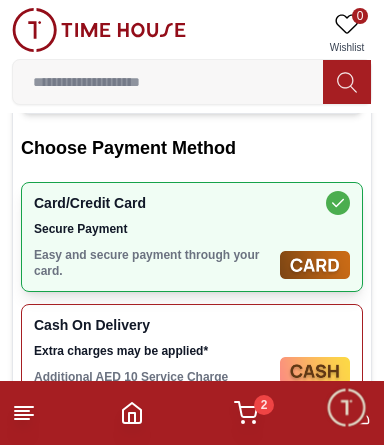 type on "**********" 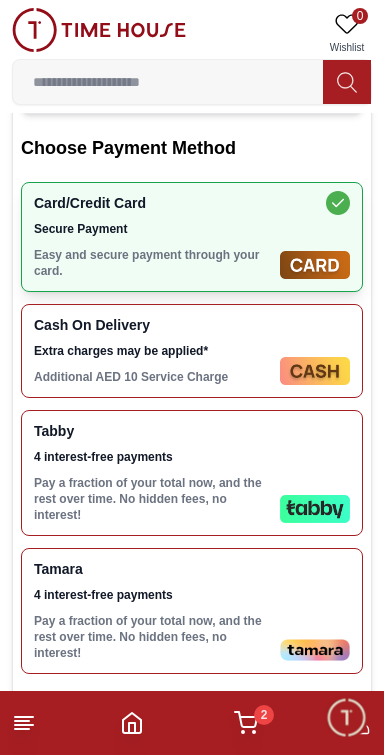 click at bounding box center (315, 371) 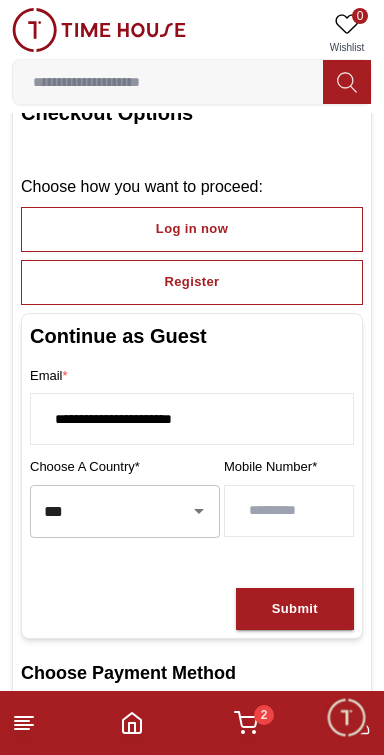 scroll, scrollTop: 0, scrollLeft: 0, axis: both 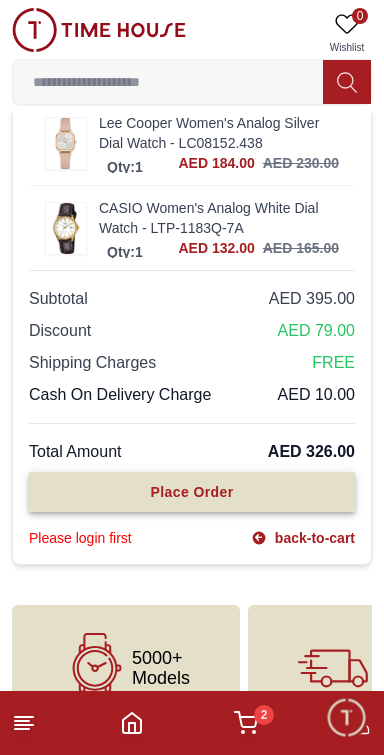 click on "Place Order" at bounding box center [192, 492] 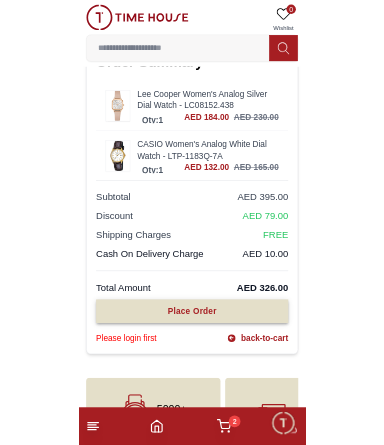 scroll, scrollTop: 93, scrollLeft: 0, axis: vertical 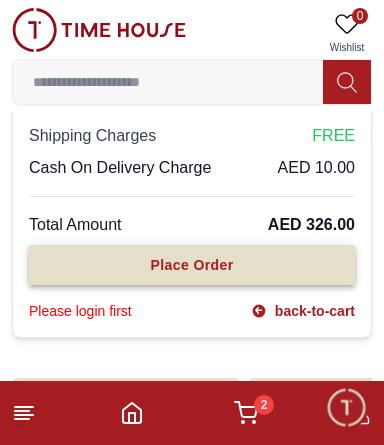 click on "Place Order" at bounding box center [192, 265] 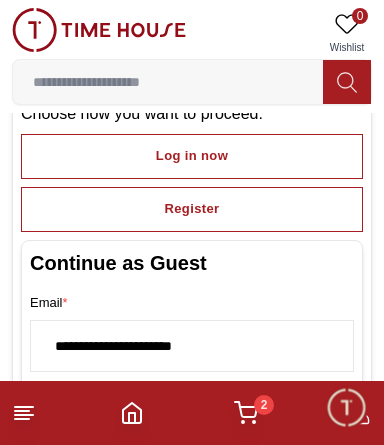 scroll, scrollTop: 48, scrollLeft: 0, axis: vertical 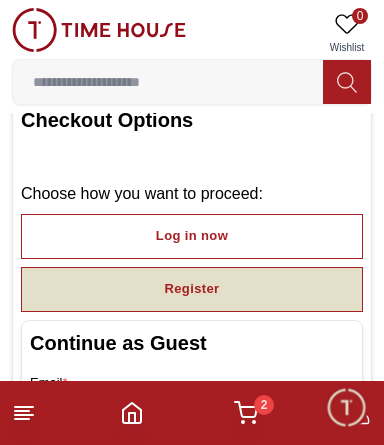 click on "Register" at bounding box center (192, 289) 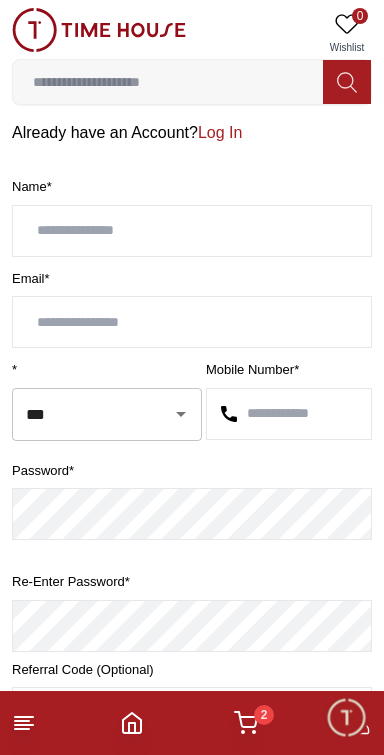 click at bounding box center (192, 231) 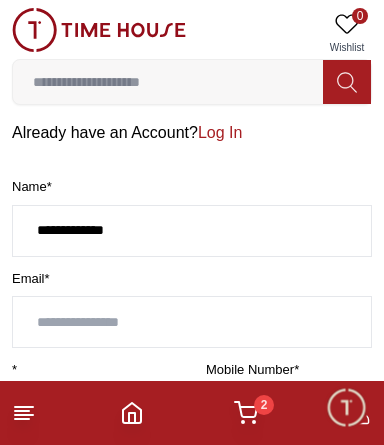 type on "**********" 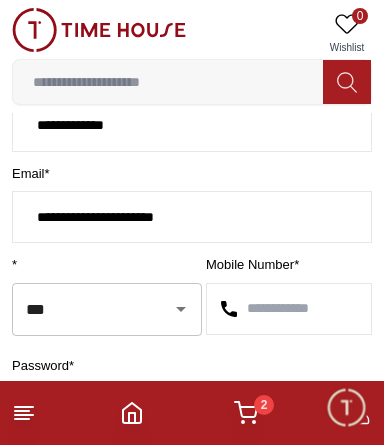 scroll, scrollTop: 156, scrollLeft: 0, axis: vertical 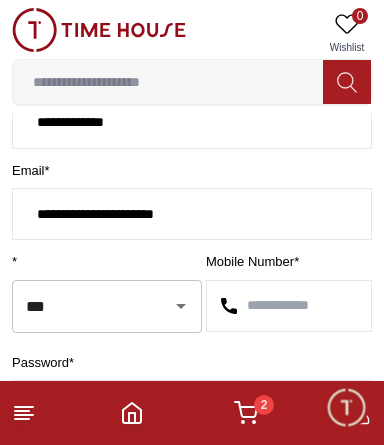 type on "**********" 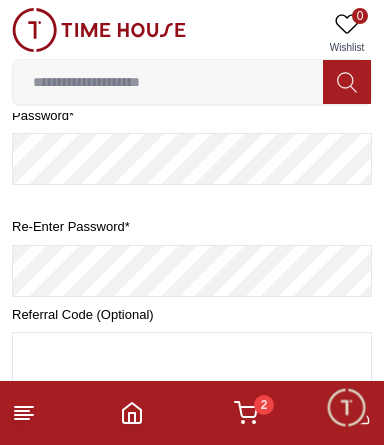 scroll, scrollTop: 360, scrollLeft: 0, axis: vertical 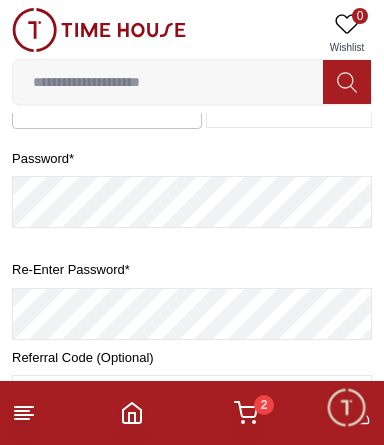 type on "*********" 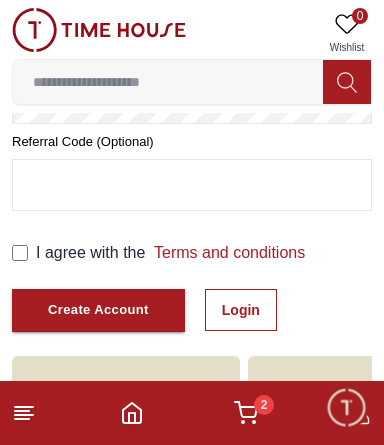 scroll, scrollTop: 579, scrollLeft: 0, axis: vertical 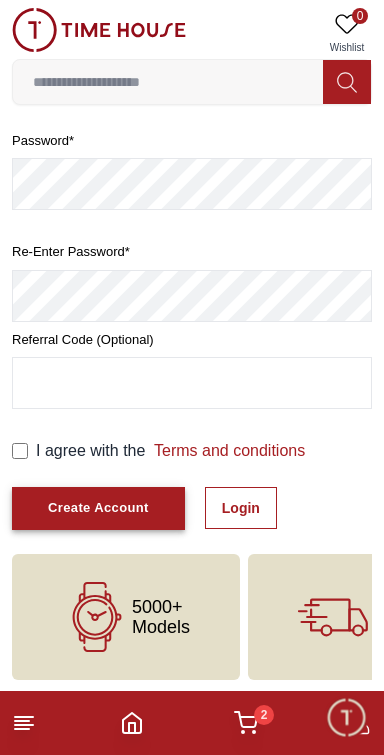 click on "Create Account" at bounding box center [98, 508] 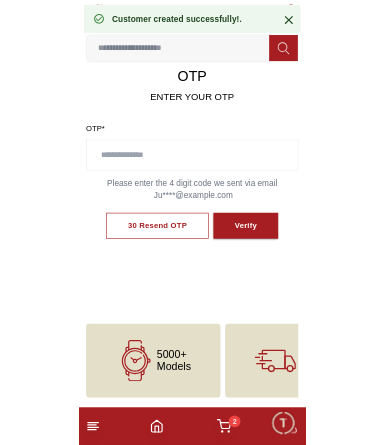 scroll, scrollTop: 116, scrollLeft: 0, axis: vertical 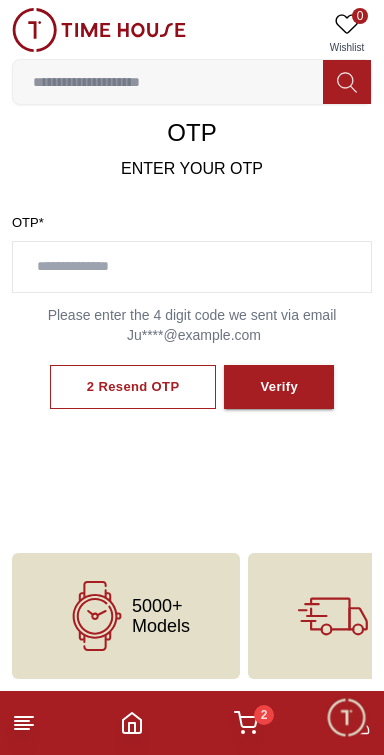 click at bounding box center (192, 267) 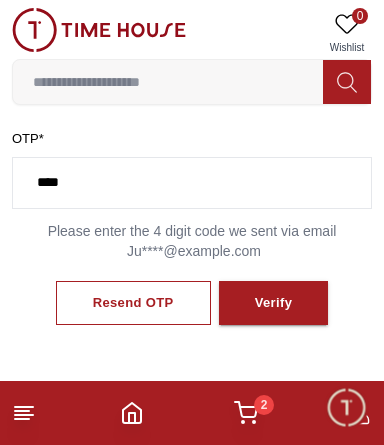 scroll, scrollTop: 201, scrollLeft: 0, axis: vertical 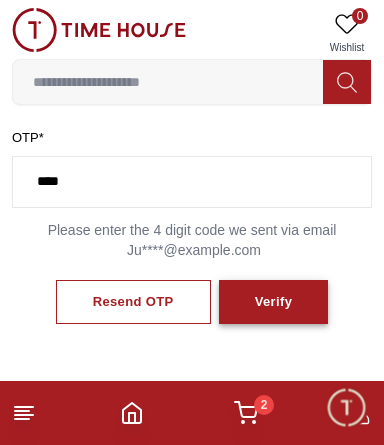 type on "****" 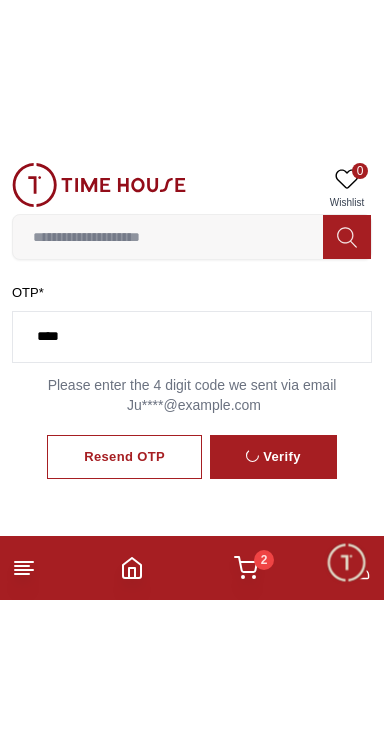 scroll, scrollTop: 118, scrollLeft: 0, axis: vertical 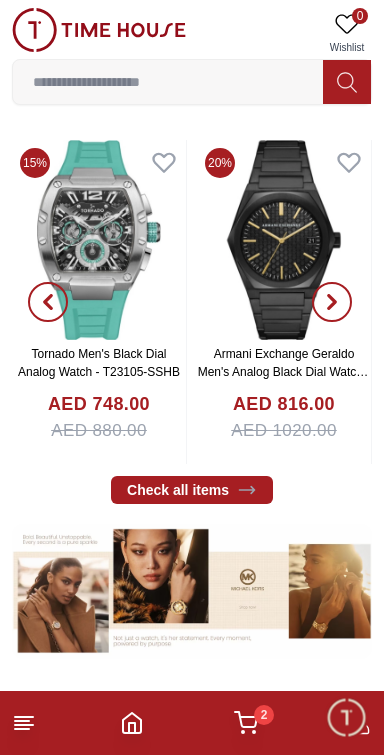 click on "Best Sellers Discover the season’s latest trends with our newest drops View All 55% Ecstacy Women's Silver Dial Analog Watch - E23514-KBKS AED [PRICE] AED [PRICE] Add to cart 20% Tornado Cosmic Chrono Men's Green Dial Chronograph Watch - T22103-GBGH AED [PRICE] AED [PRICE] Add to cart 20% Tornado Aurora Nova Men's Black Dial Multi Function Watch - T23104-SBSBK AED [PRICE] AED [PRICE] Add to cart POLICE Men's Analog Black Dial Watch - PEWGD0022601 AED [PRICE] Add to cart 15% Tornado Men's Black Dial Analog Watch - T23105-SSHB AED [PRICE] AED [PRICE] Add to cart 20% Armani Exchange Geraldo Men's Analog Black Dial Watch - AX2812 AED [PRICE] AED [PRICE] Add to cart 20% DUCATI PODIO Men's Black Dial Analog Watch - DTWGB0000401 AED [PRICE] AED [PRICE] Add to cart 20% CASIO Men's Digital Gold Dial Watch - AE-1200WH-1B AED [PRICE] AED [PRICE] Add to cart 20% G-SHOCK Men's Digital Black Dial Watch - GBD-200-1DR AED [PRICE] AED [PRICE] Add to cart 15% Tornado  Men's Automatic Black   Dial Watch - T24302-BSHB AED [PRICE] AED [PRICE]" at bounding box center (192, 250) 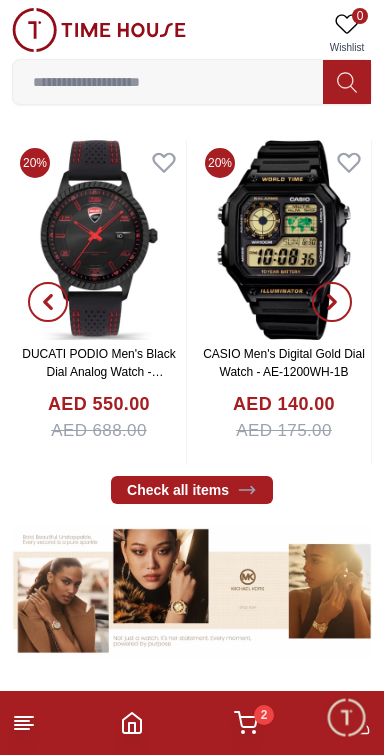 click on "2" at bounding box center [264, 715] 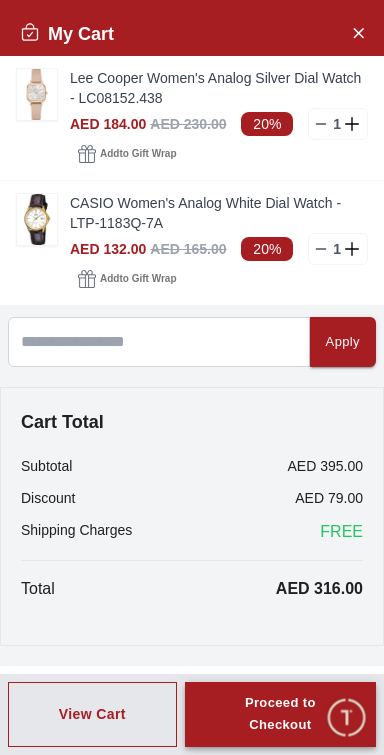 click on "Proceed to Checkout" at bounding box center (280, 715) 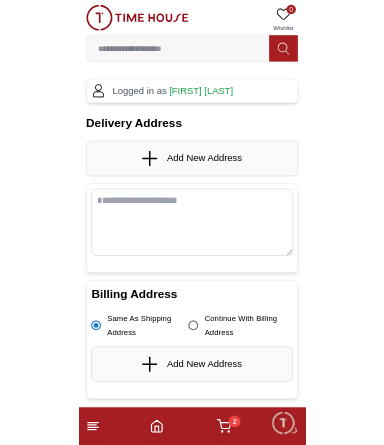 scroll, scrollTop: 0, scrollLeft: 0, axis: both 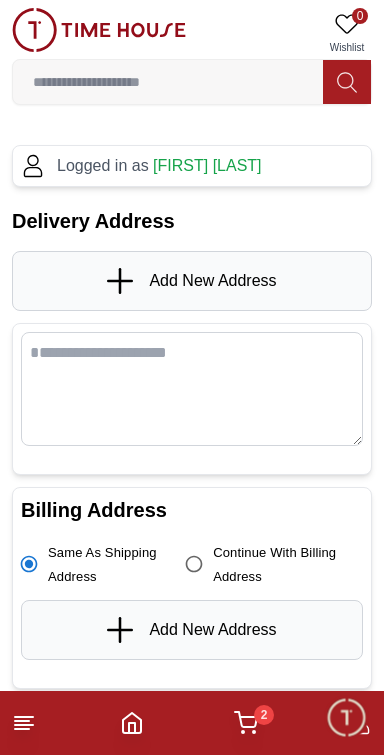 click on "Add New Address" at bounding box center (212, 281) 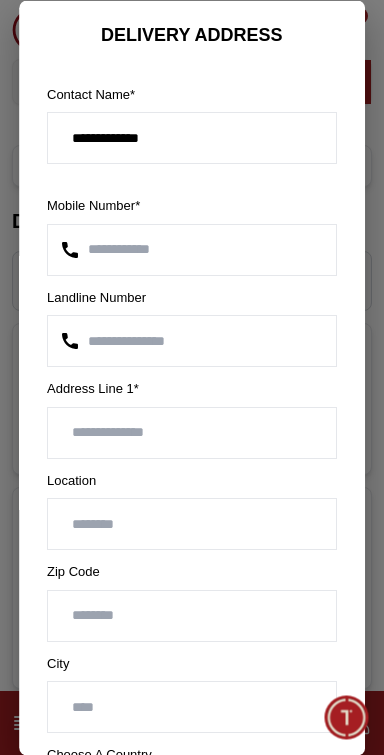 click at bounding box center (192, 524) 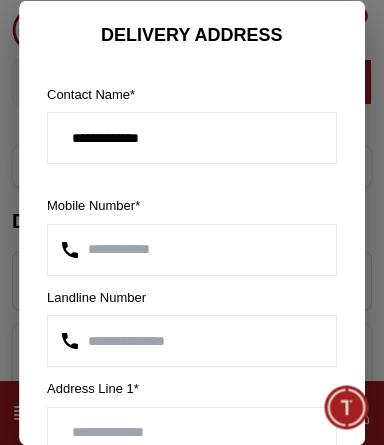 scroll, scrollTop: 298, scrollLeft: 0, axis: vertical 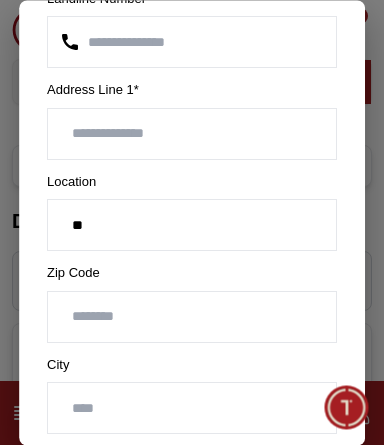 type on "*" 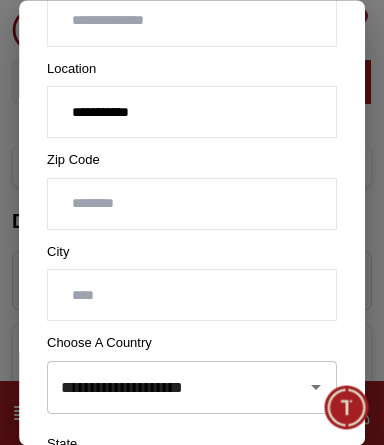 scroll, scrollTop: 420, scrollLeft: 0, axis: vertical 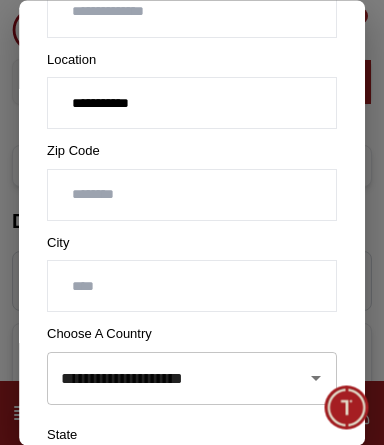 type on "**********" 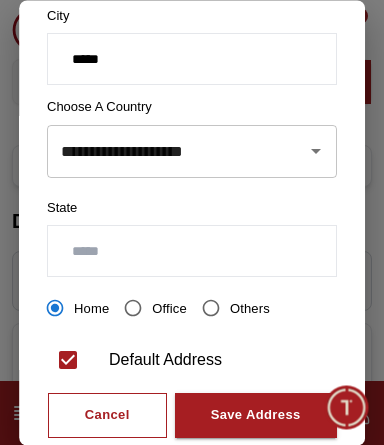 scroll, scrollTop: 690, scrollLeft: 0, axis: vertical 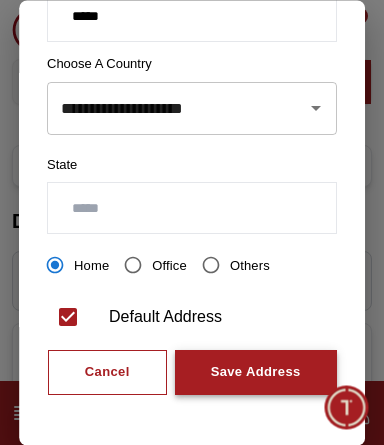 type on "*****" 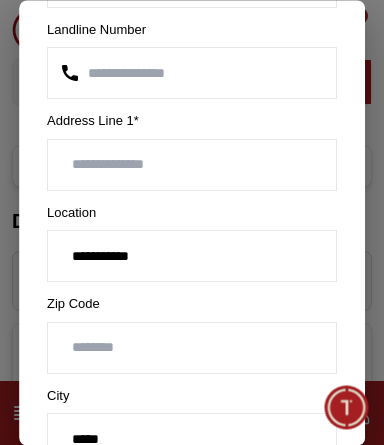 scroll, scrollTop: 265, scrollLeft: 0, axis: vertical 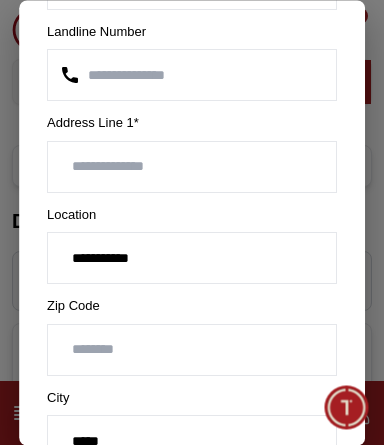 click at bounding box center (192, 167) 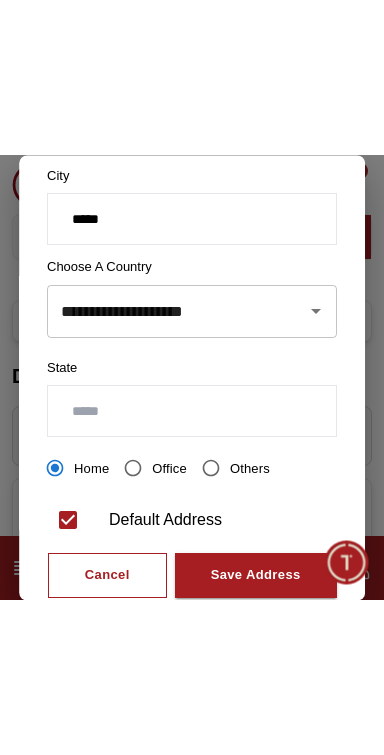 scroll, scrollTop: 690, scrollLeft: 0, axis: vertical 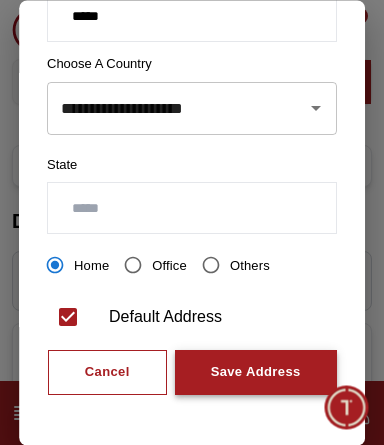 type on "**********" 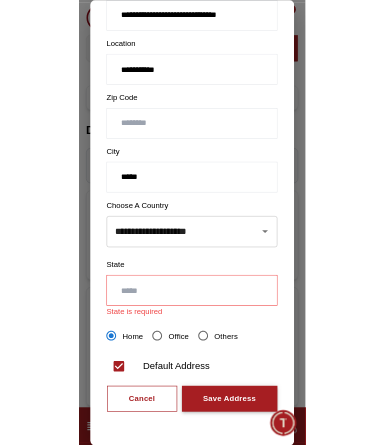 scroll, scrollTop: 400, scrollLeft: 0, axis: vertical 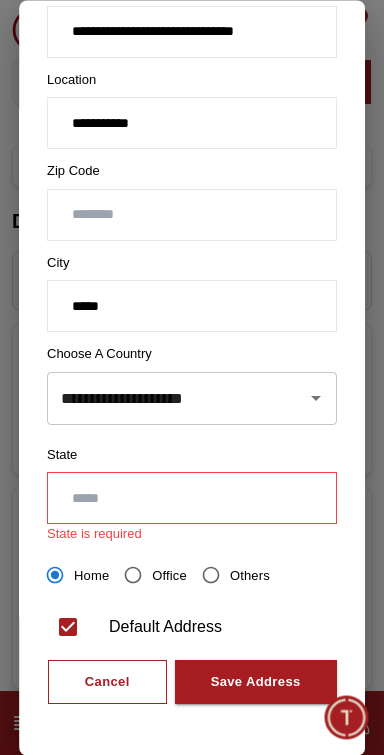 click at bounding box center [192, 499] 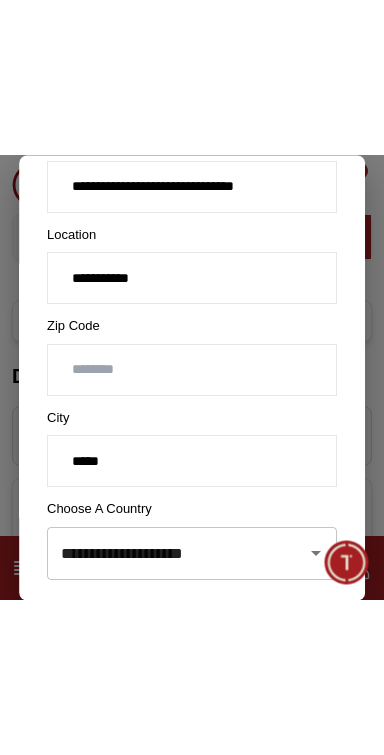 scroll, scrollTop: 671, scrollLeft: 0, axis: vertical 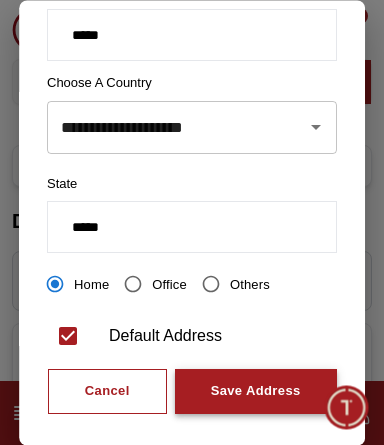 type on "*****" 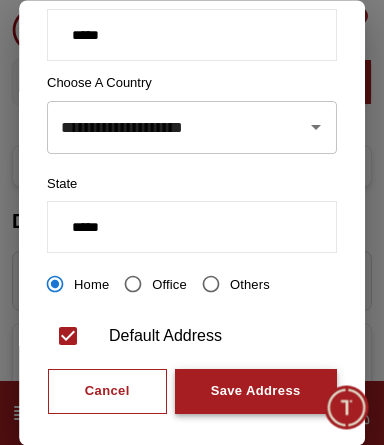 click on "Save Address" at bounding box center [256, 392] 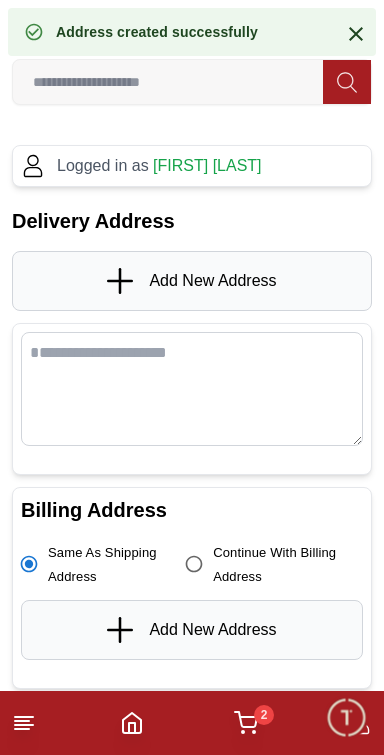 scroll, scrollTop: 0, scrollLeft: 0, axis: both 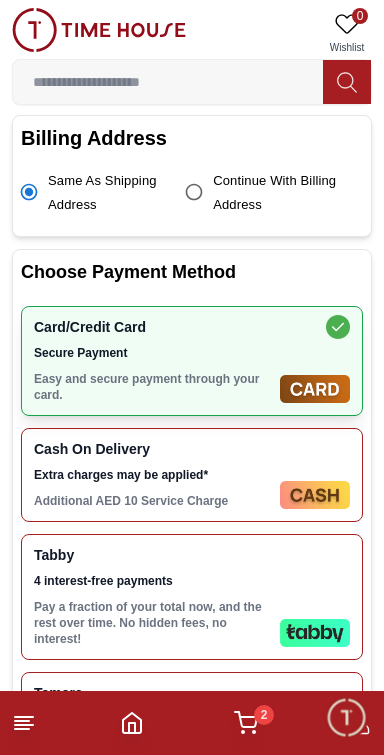 click at bounding box center [315, 495] 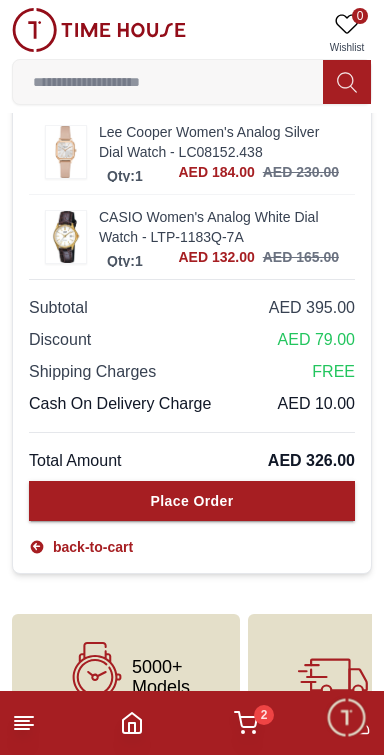scroll, scrollTop: 1438, scrollLeft: 0, axis: vertical 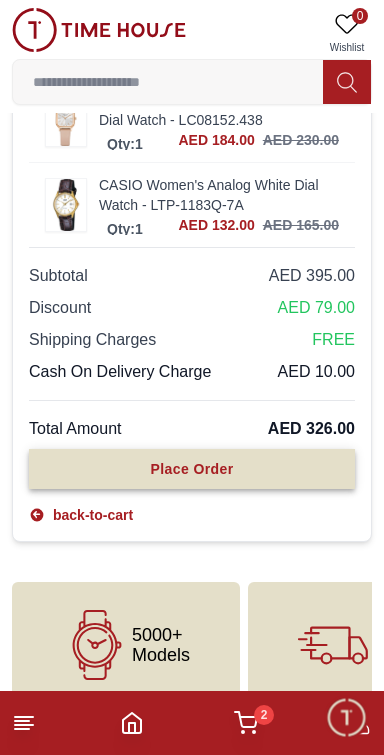 click on "Place Order" at bounding box center (192, 469) 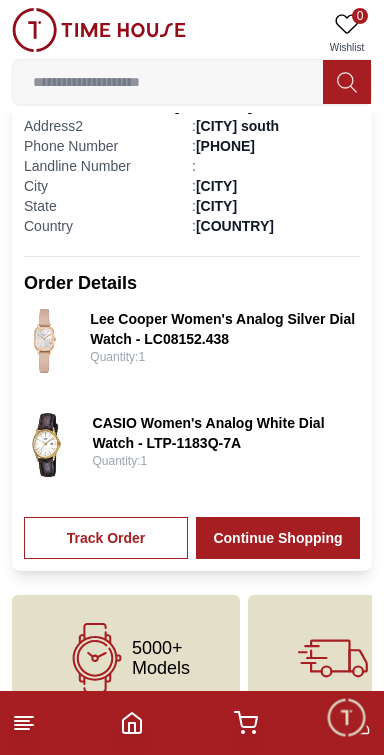 scroll, scrollTop: 799, scrollLeft: 0, axis: vertical 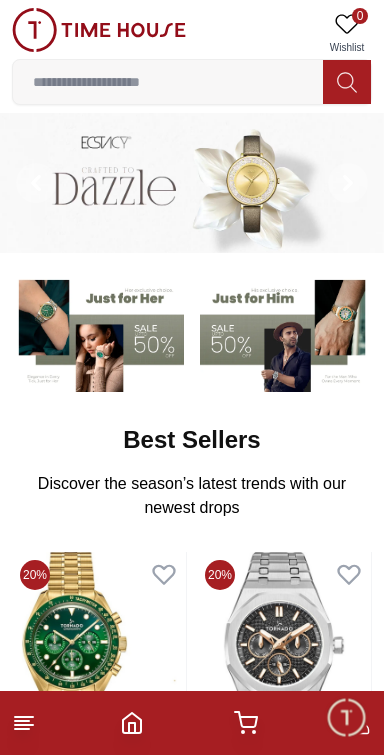 click at bounding box center (346, 717) 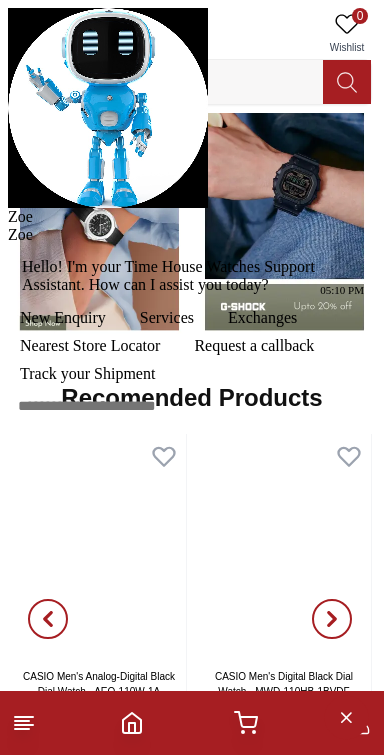 scroll, scrollTop: 1604, scrollLeft: 0, axis: vertical 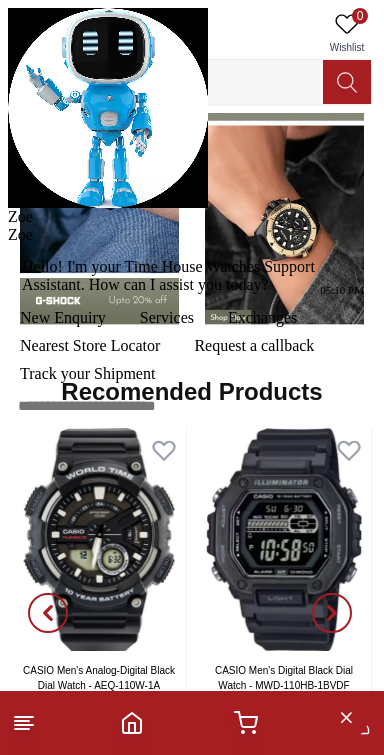 click at bounding box center [8, 226] 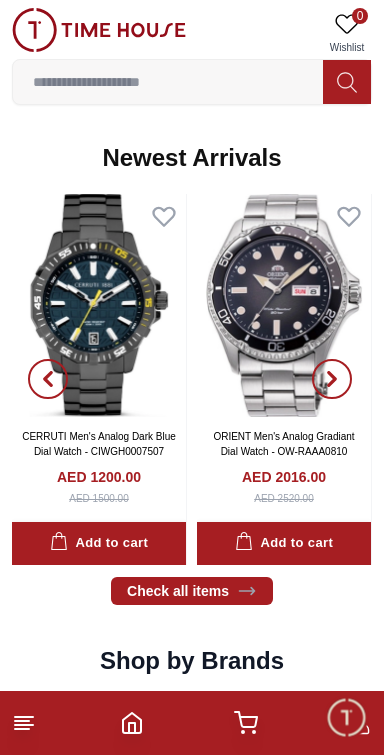 scroll, scrollTop: 967, scrollLeft: 0, axis: vertical 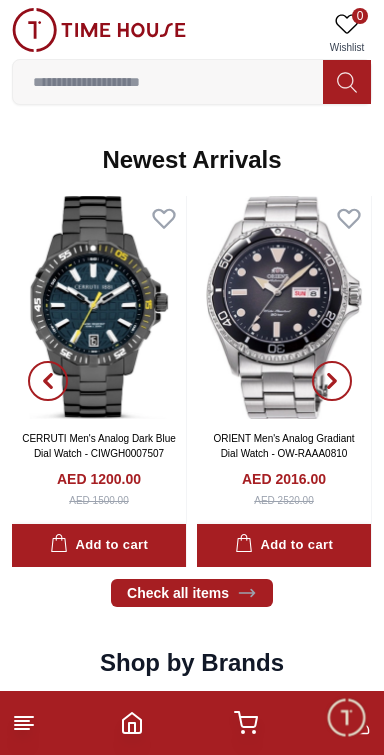 click 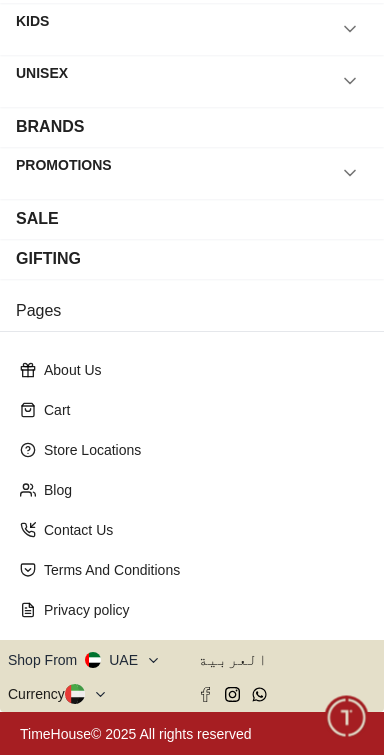 scroll, scrollTop: 0, scrollLeft: 0, axis: both 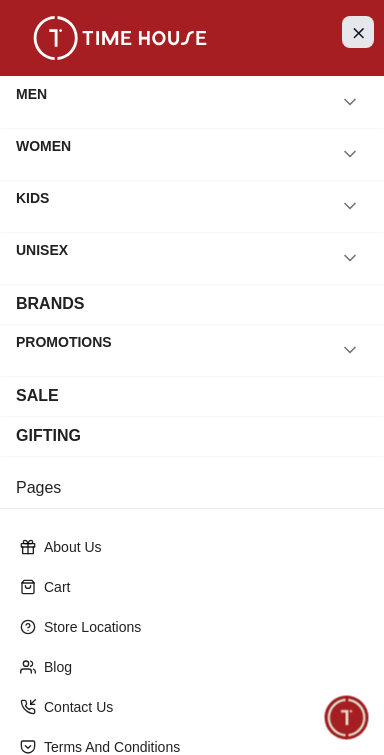 click 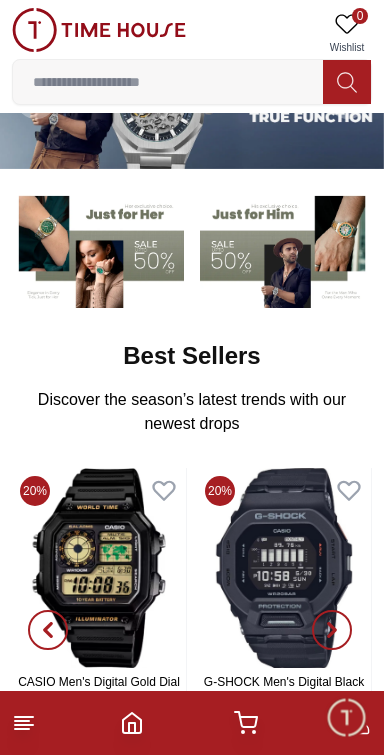 scroll, scrollTop: 92, scrollLeft: 0, axis: vertical 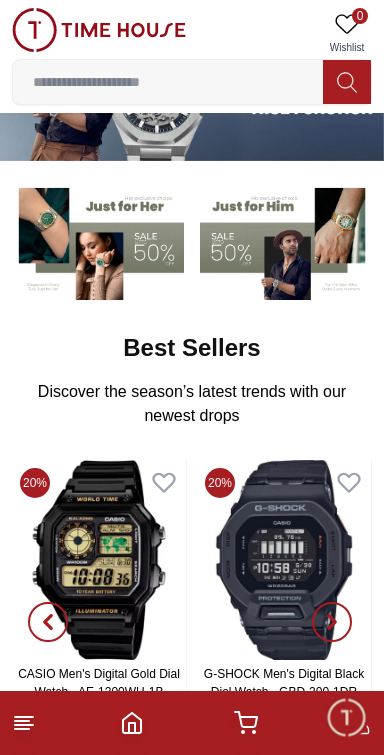click 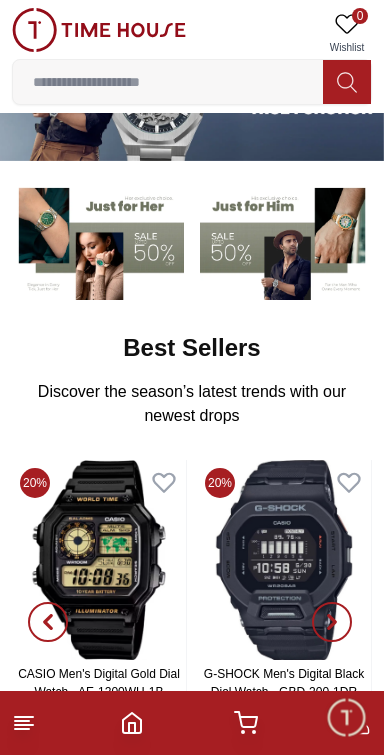 click 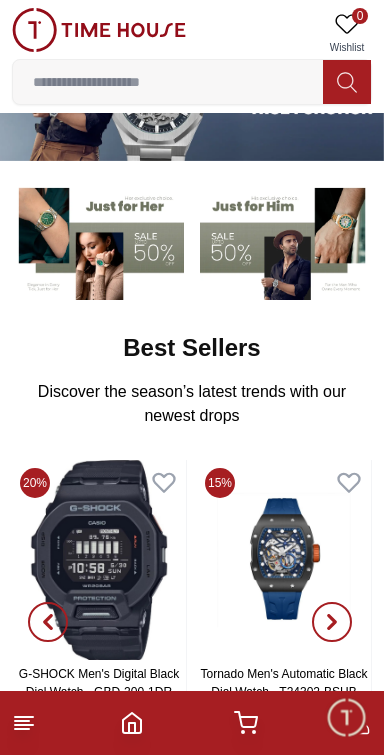 click at bounding box center (246, 723) 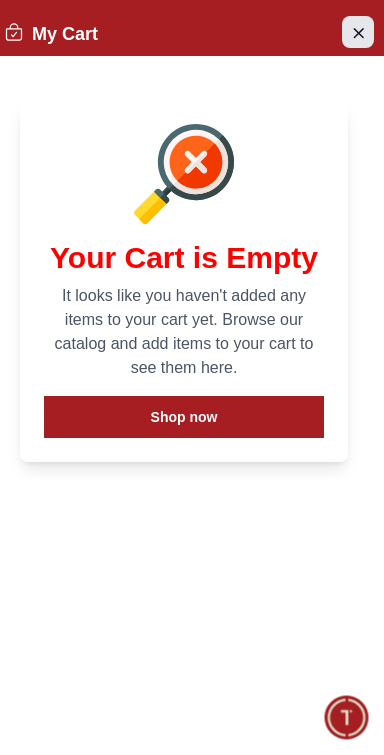 click 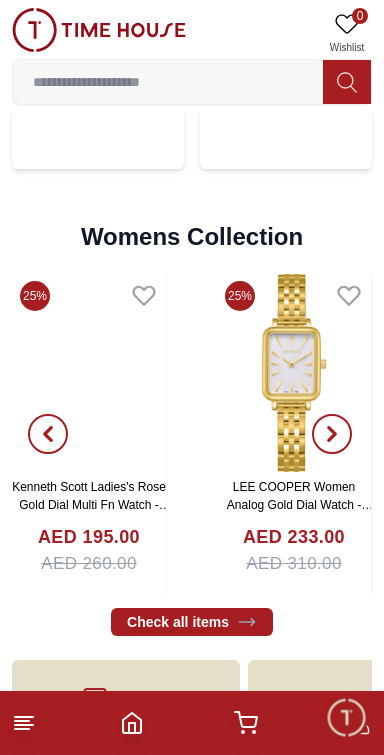 scroll, scrollTop: 4295, scrollLeft: 0, axis: vertical 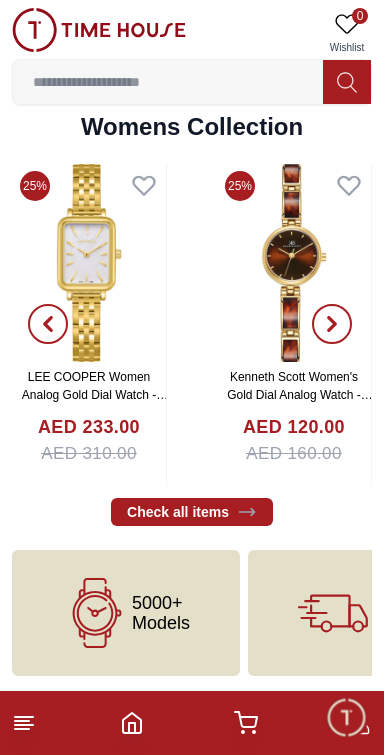 click 